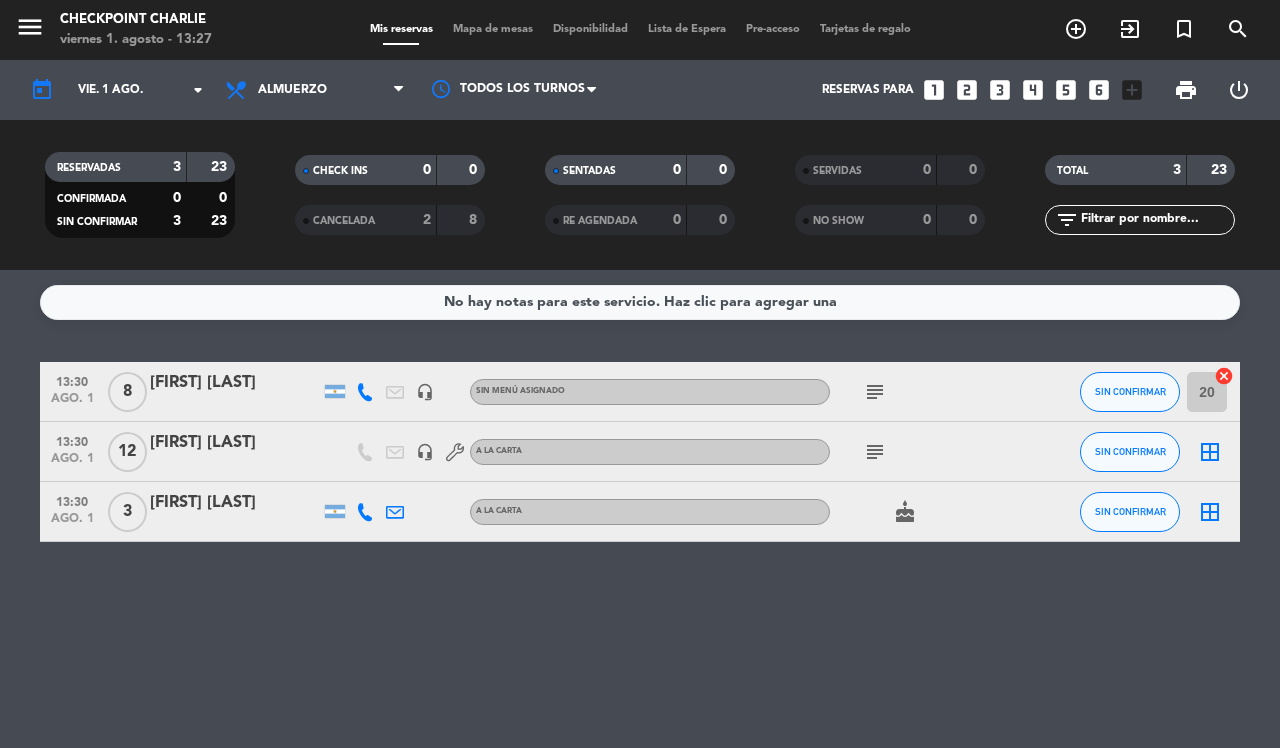 scroll, scrollTop: 0, scrollLeft: 0, axis: both 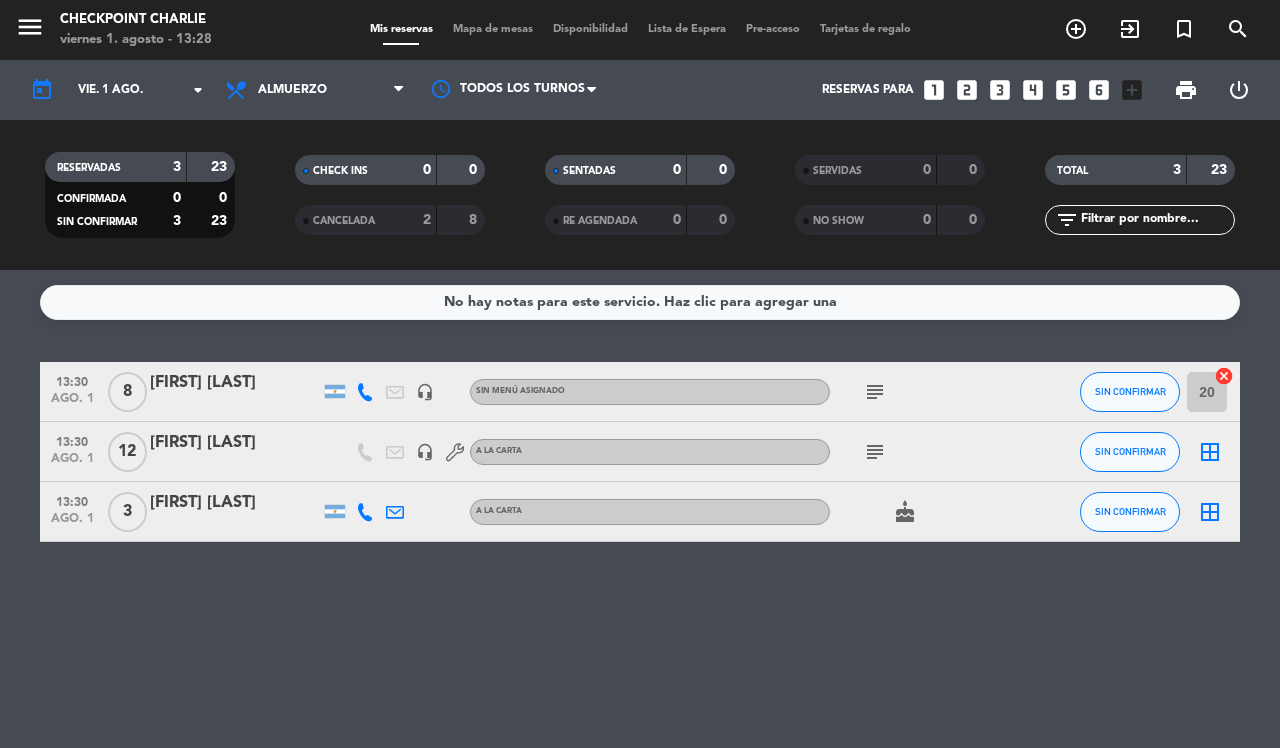click on "border_all" 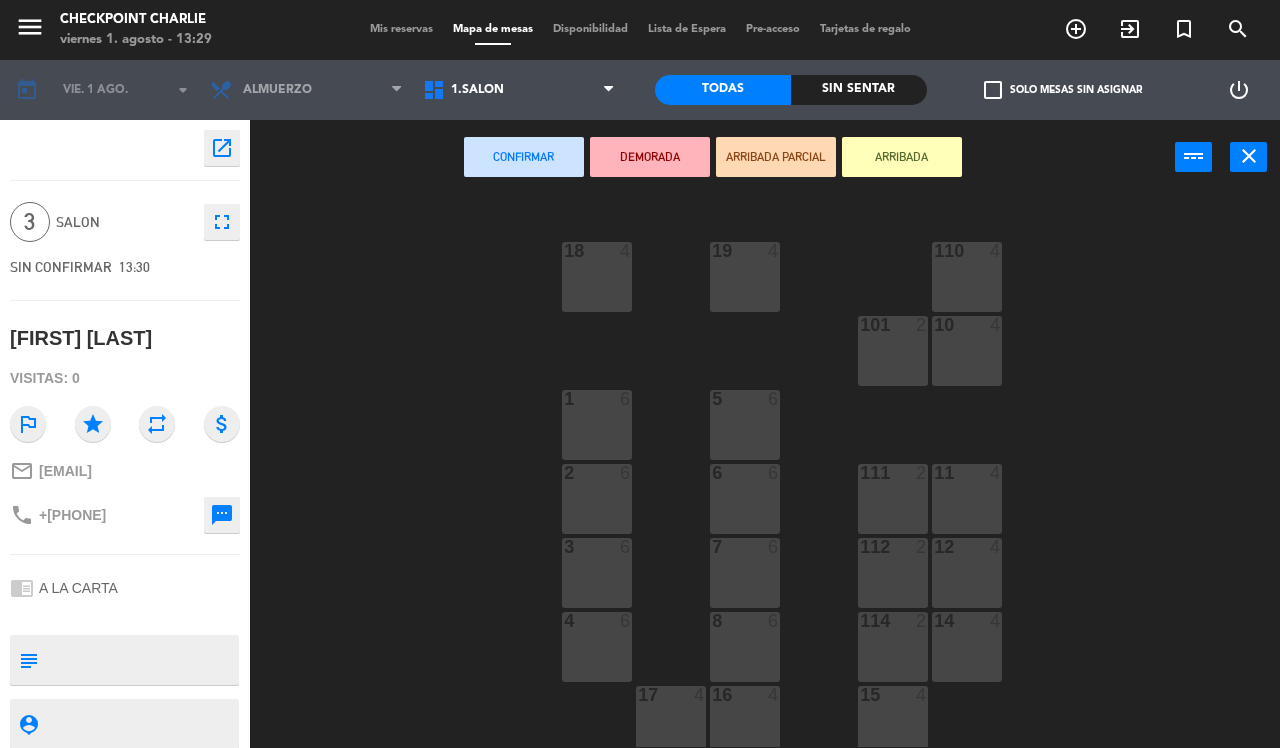 scroll, scrollTop: 136, scrollLeft: 0, axis: vertical 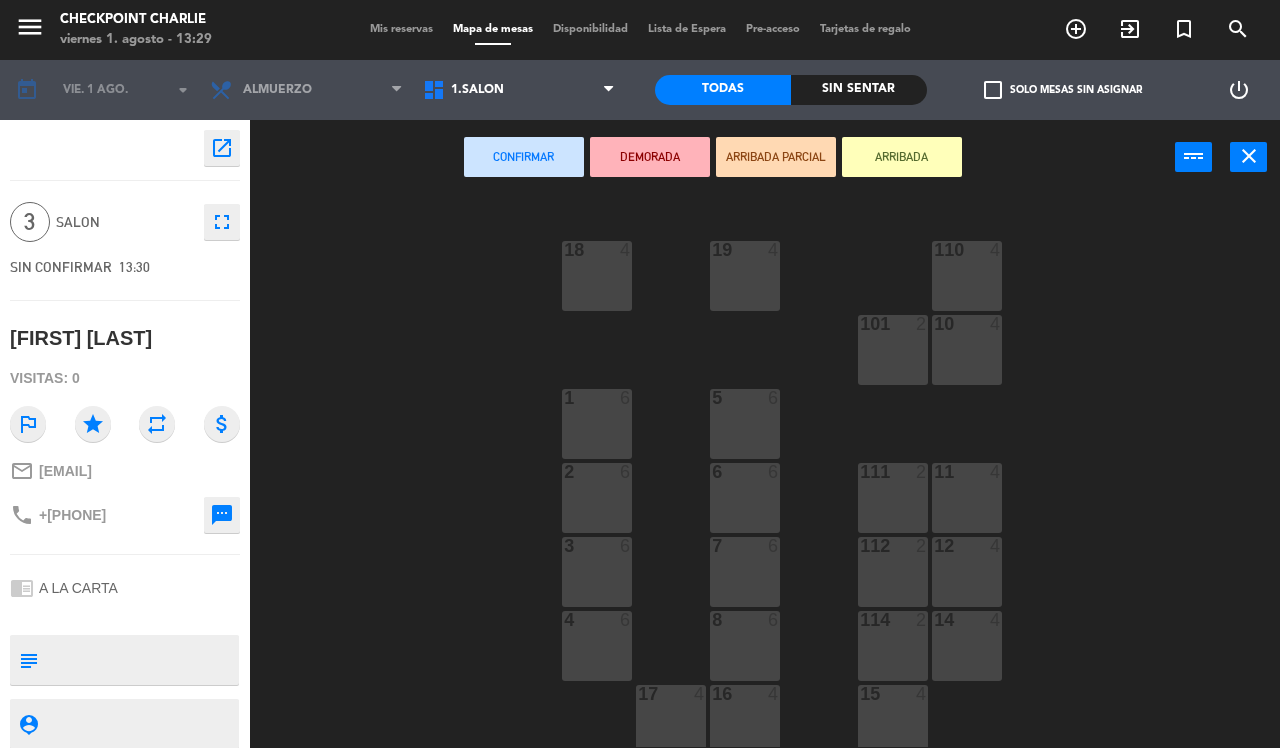 click on "5  6" at bounding box center [745, 424] 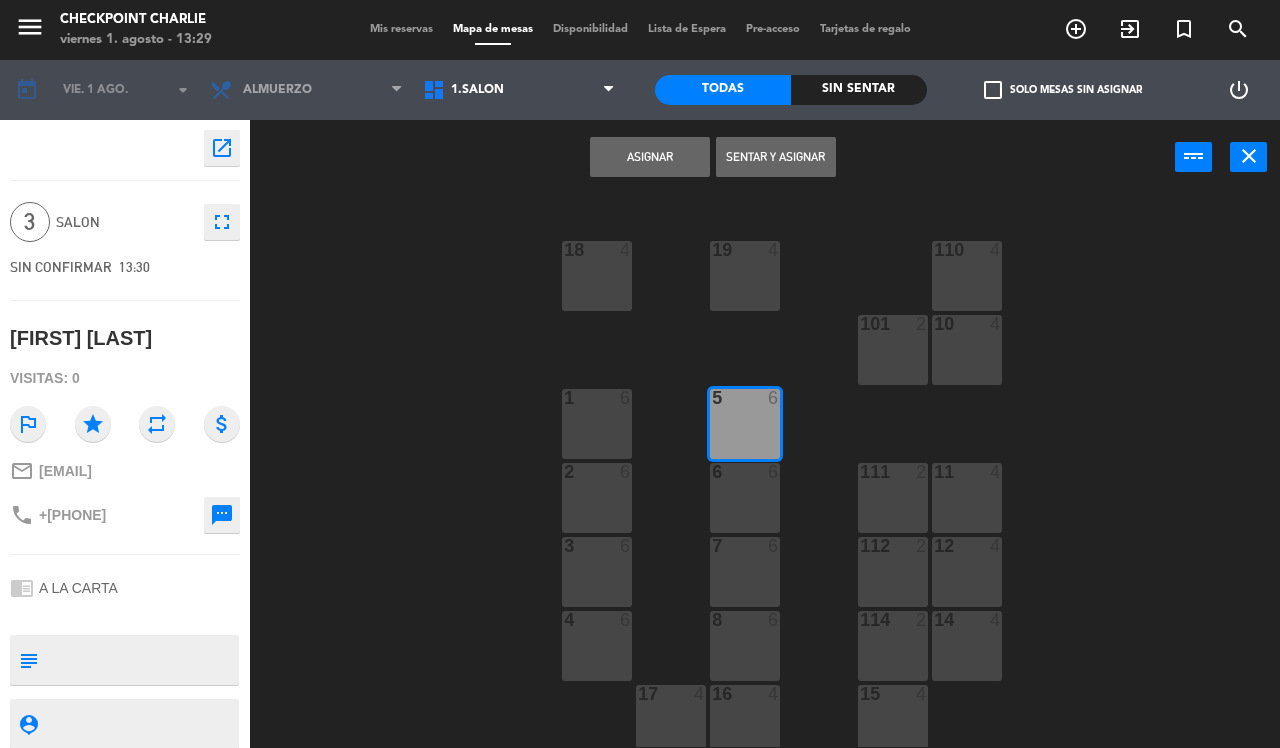 click on "Sentar y Asignar" at bounding box center [776, 157] 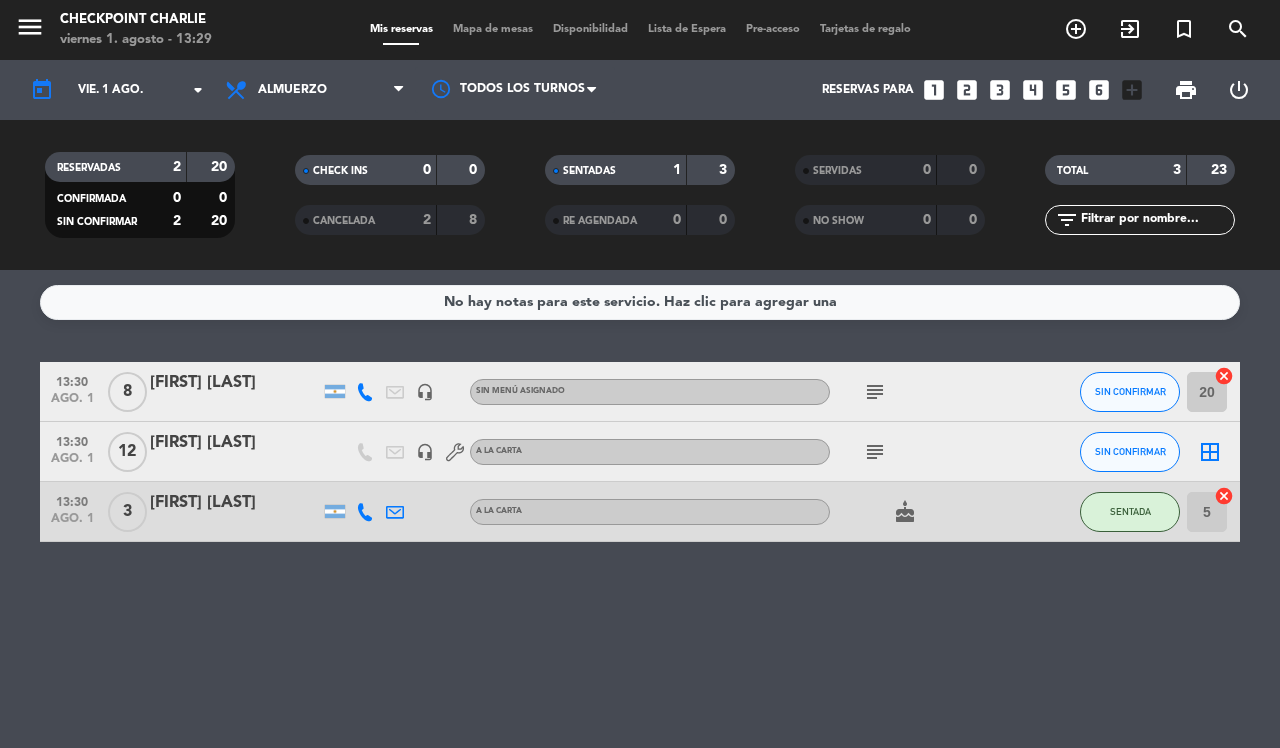 click on "subject" 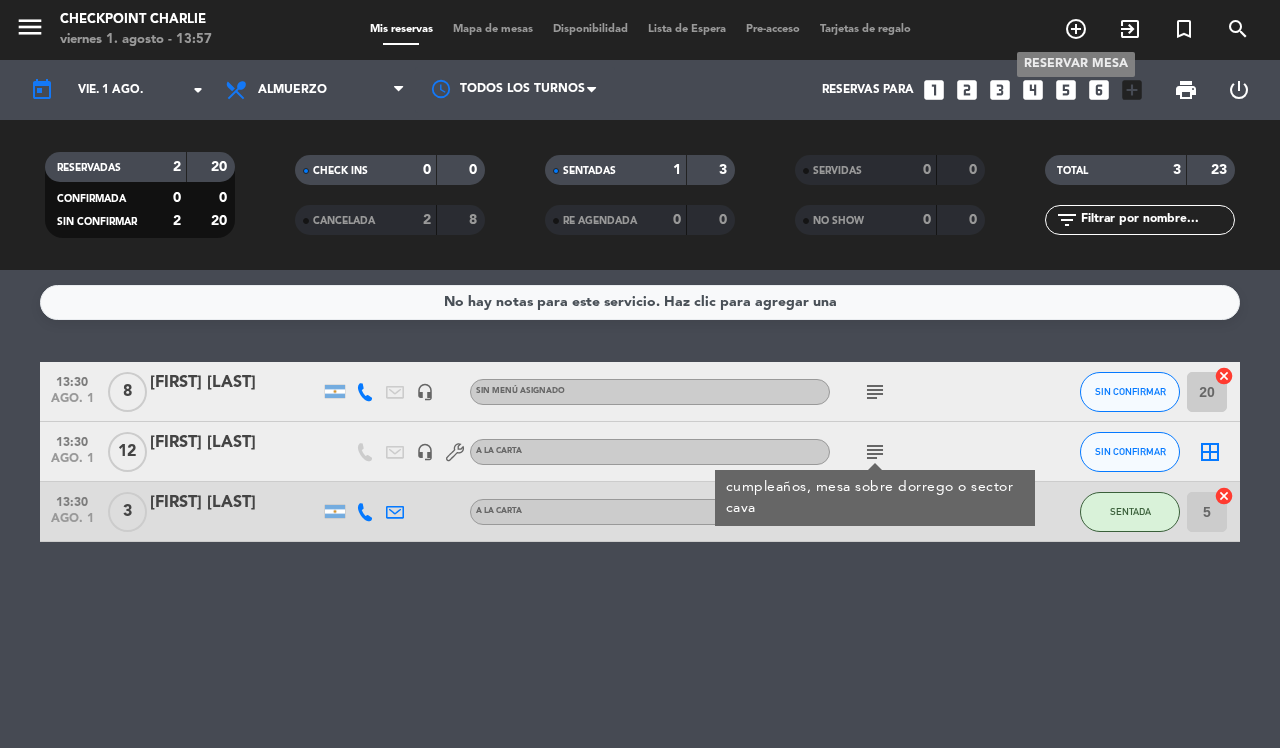 click on "add_circle_outline" at bounding box center [1076, 29] 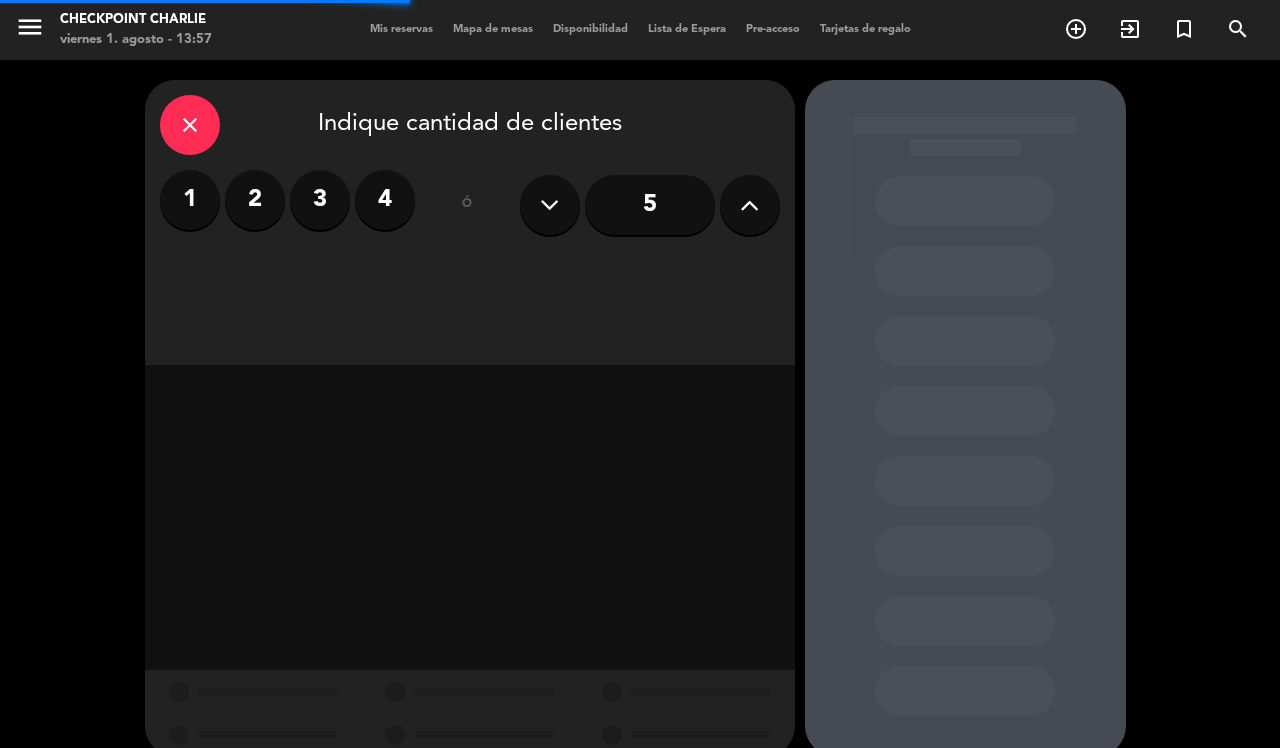click on "4" at bounding box center [385, 200] 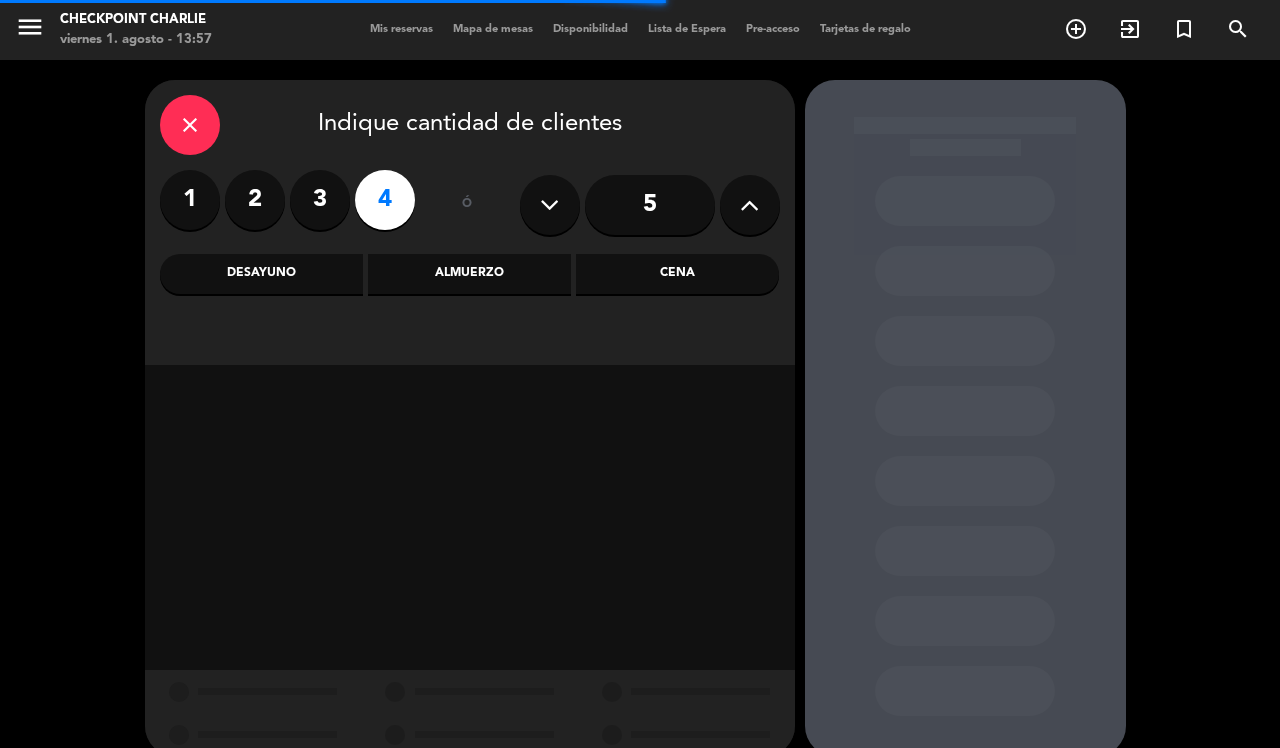 click on "Cena" at bounding box center (677, 274) 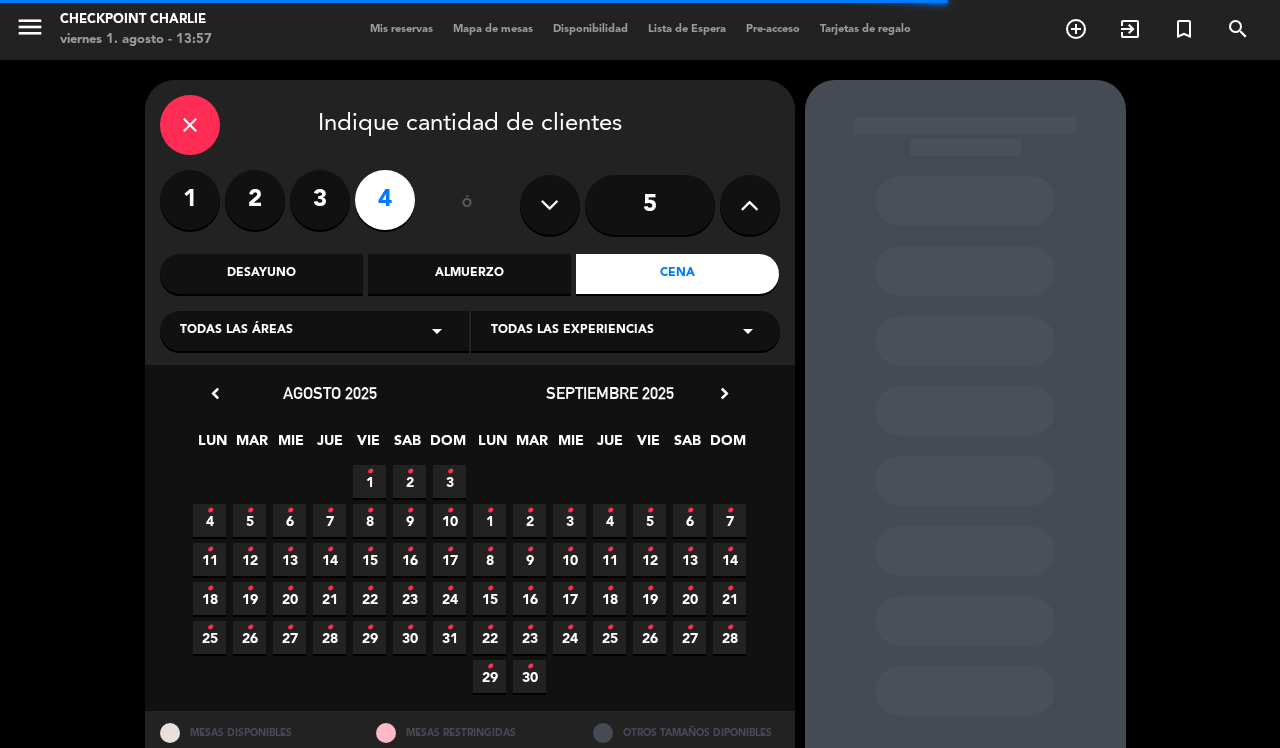click on "4  •" at bounding box center [209, 520] 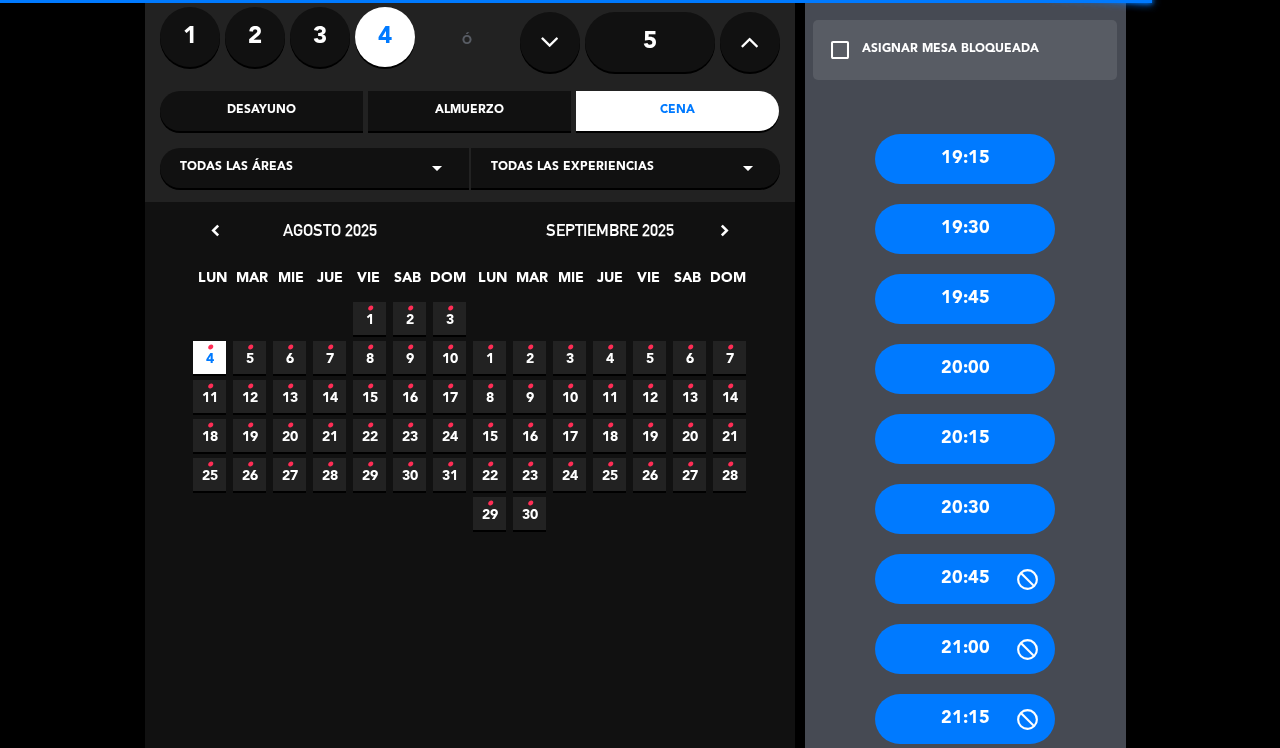 scroll, scrollTop: 191, scrollLeft: 0, axis: vertical 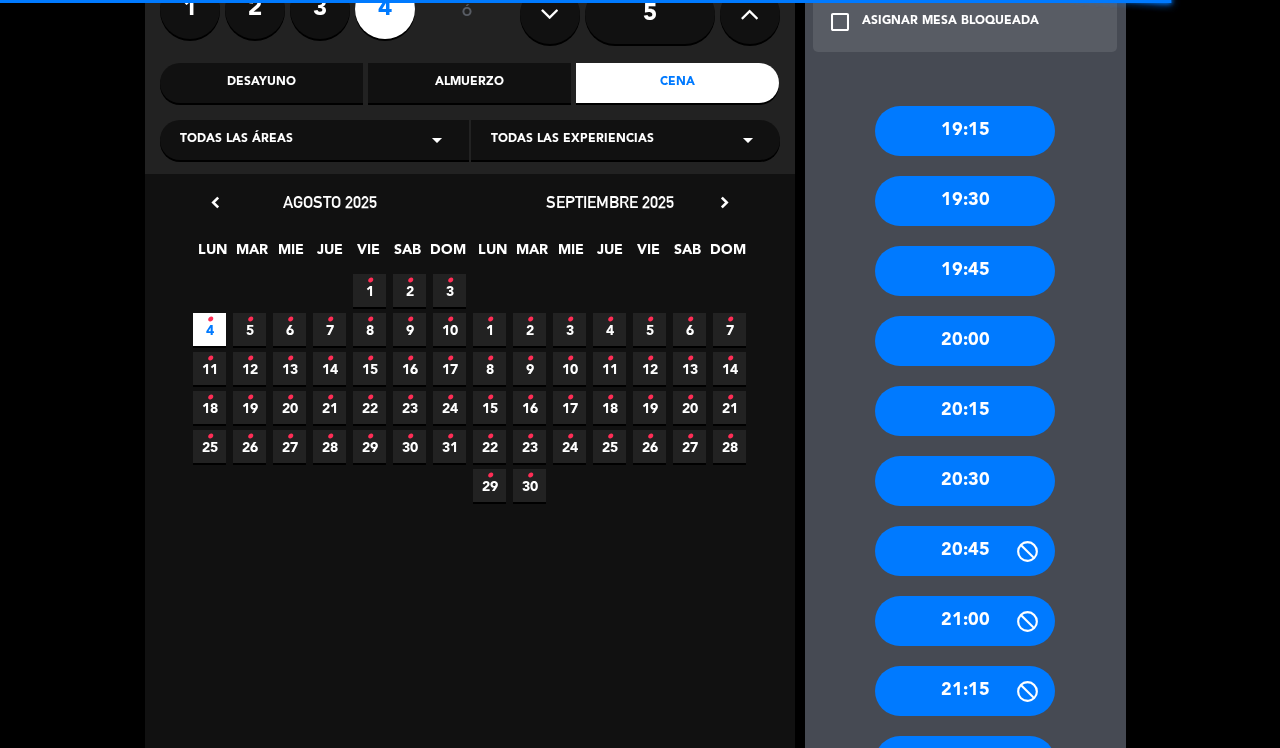 click on "20:00" at bounding box center (965, 341) 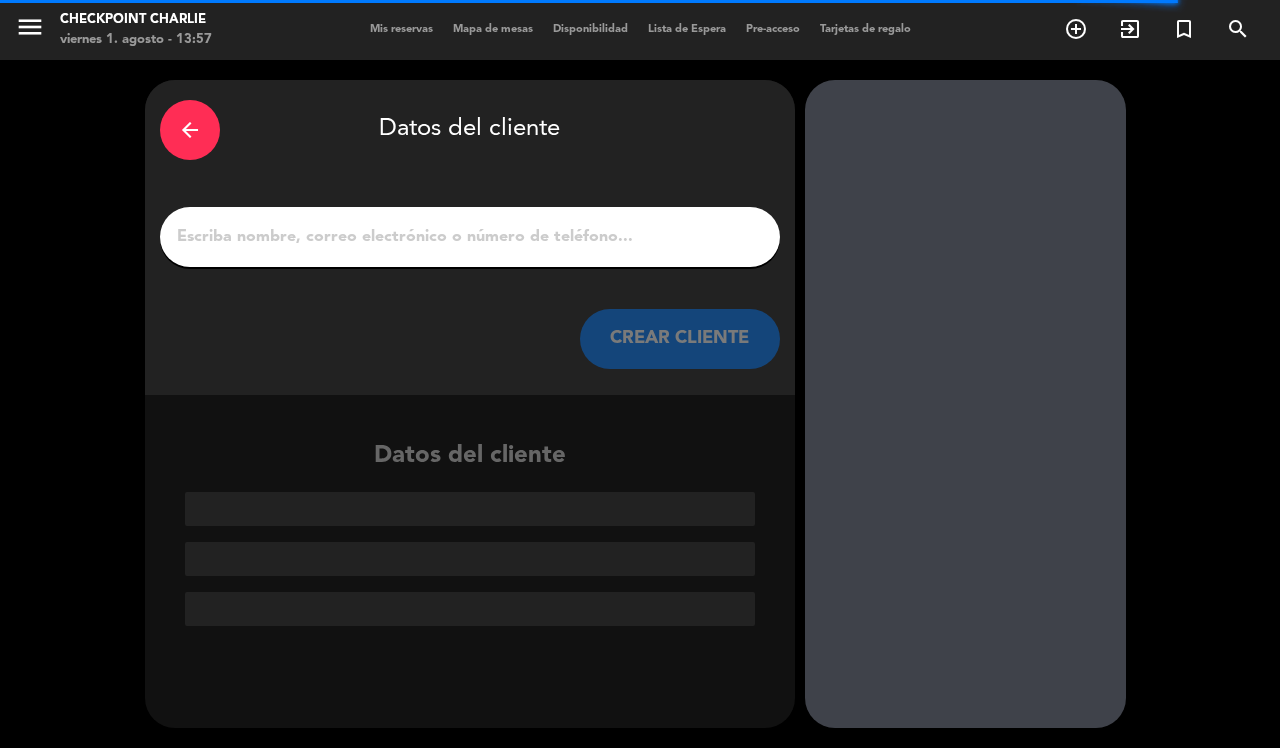 scroll, scrollTop: 0, scrollLeft: 0, axis: both 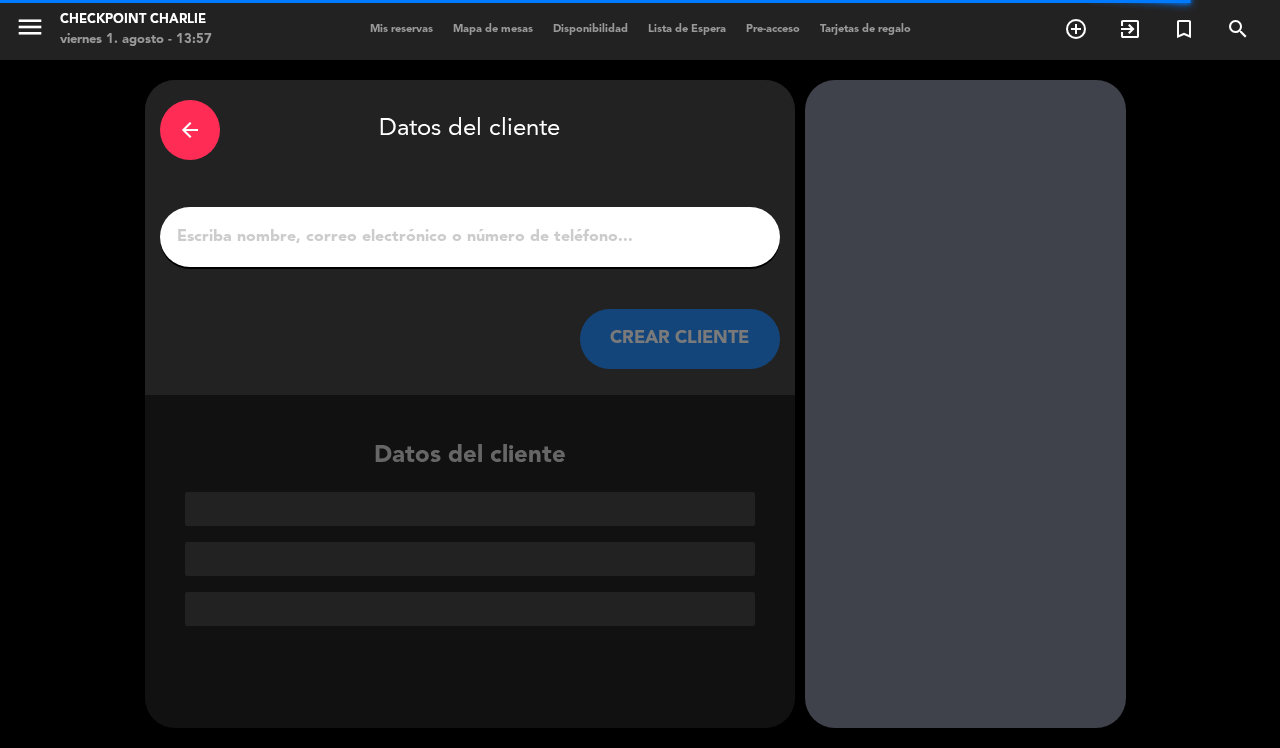 click at bounding box center (470, 237) 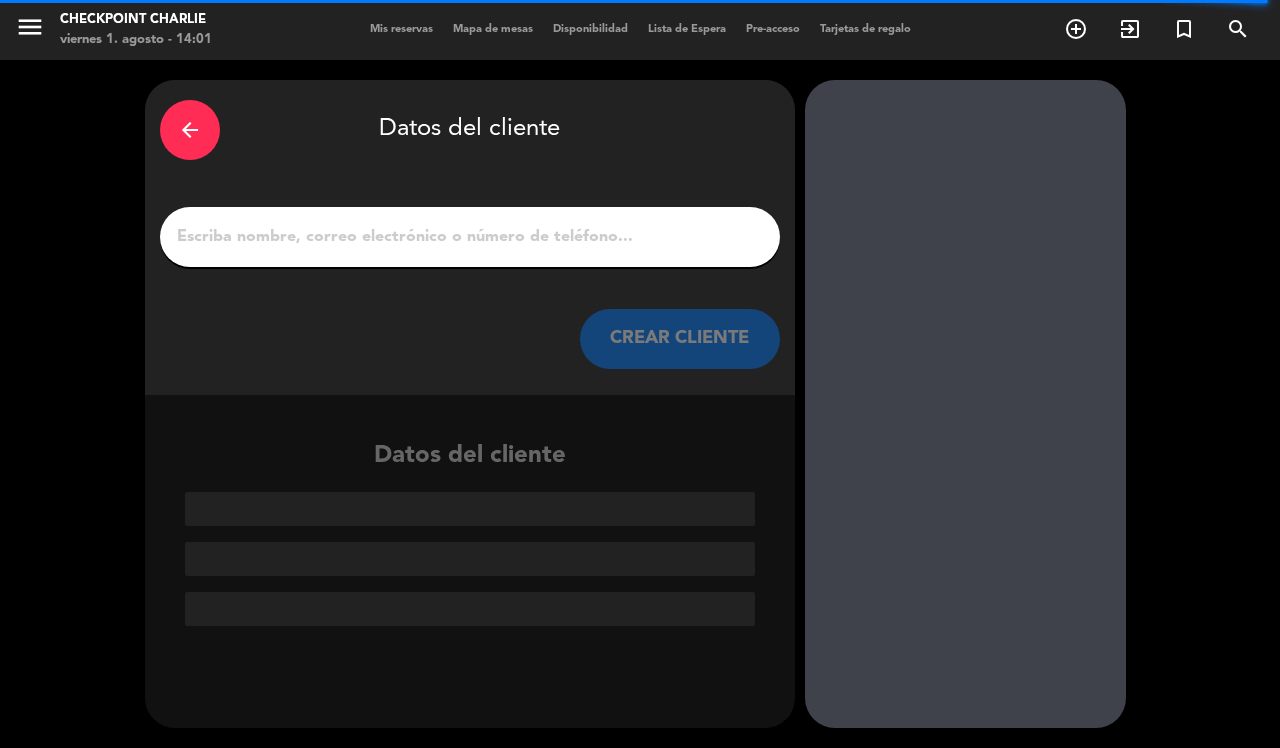 click on "1" at bounding box center [470, 237] 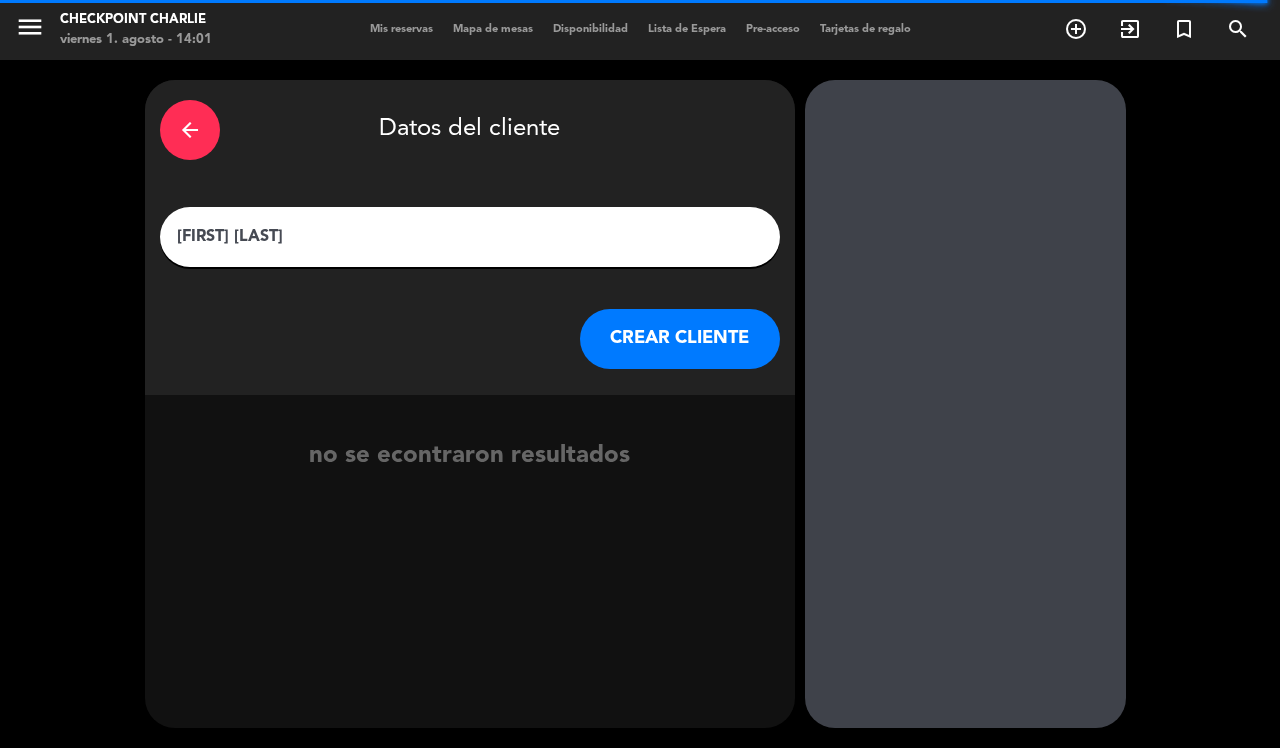 click on "CREAR CLIENTE" at bounding box center (680, 339) 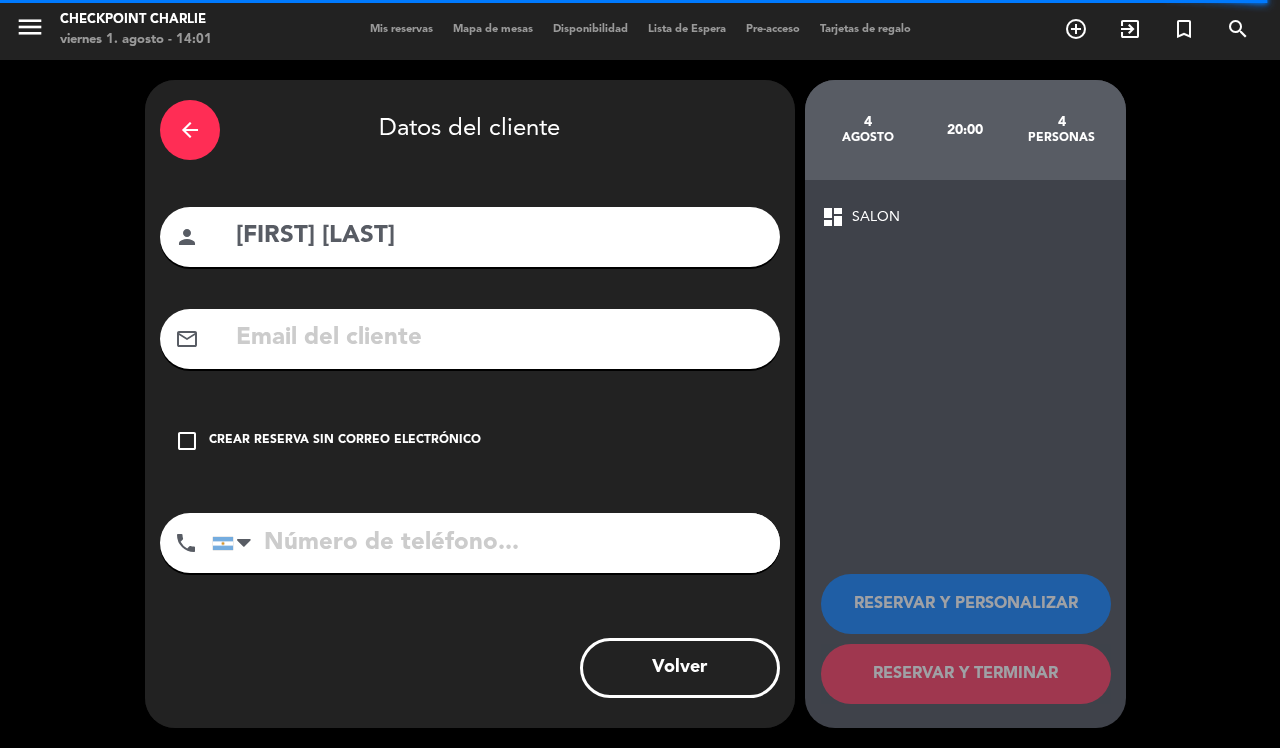 click on "Crear reserva sin correo electrónico" at bounding box center [345, 441] 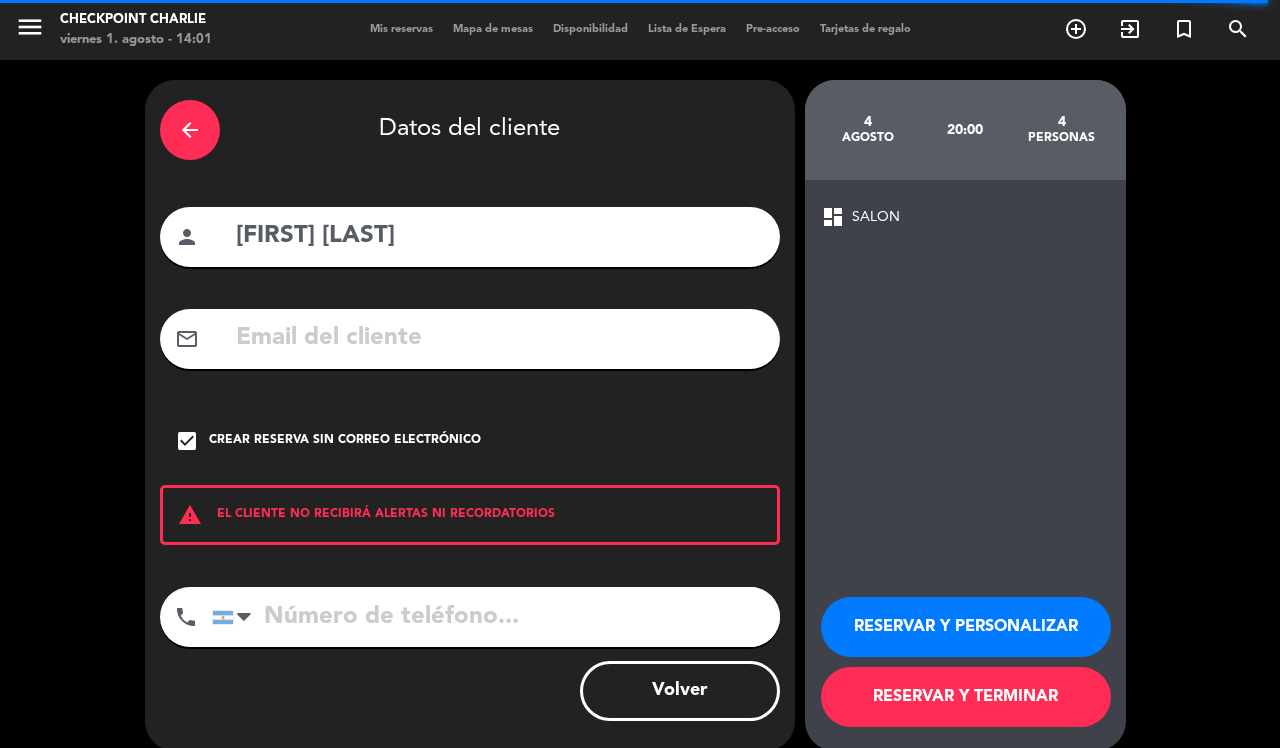 click at bounding box center [496, 617] 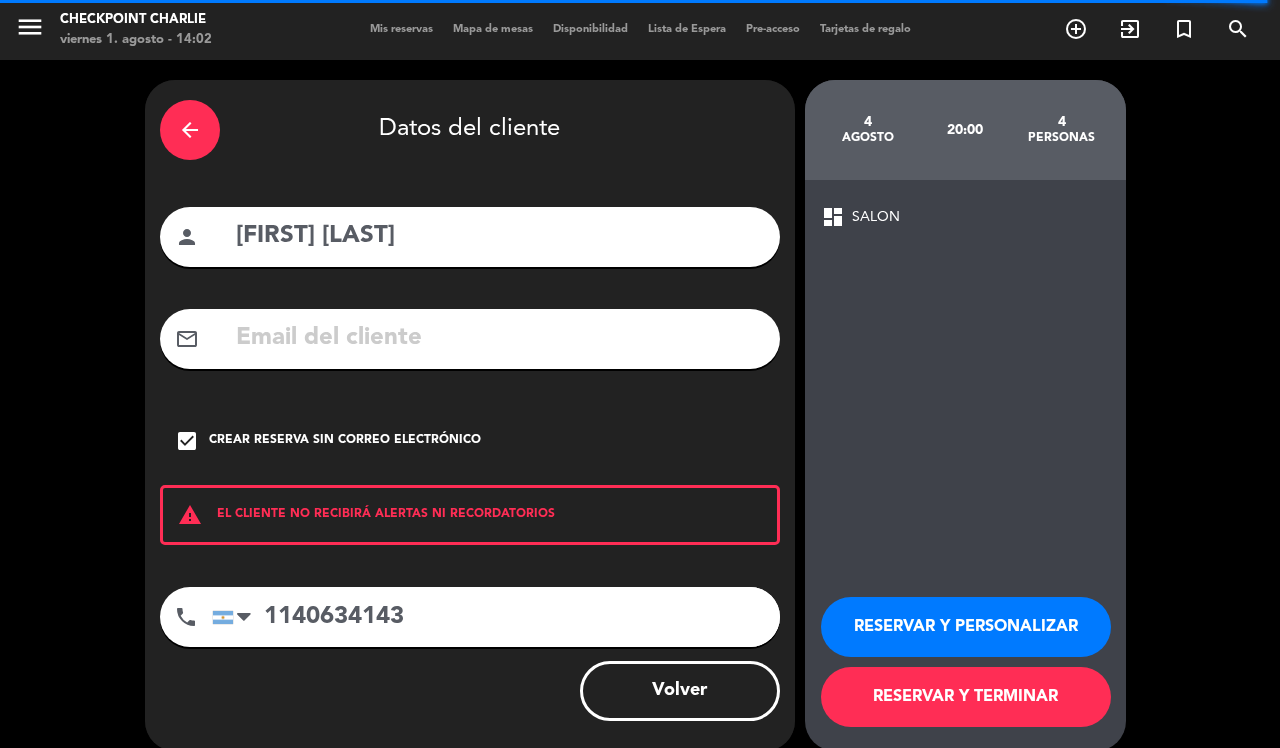 type on "1140634143" 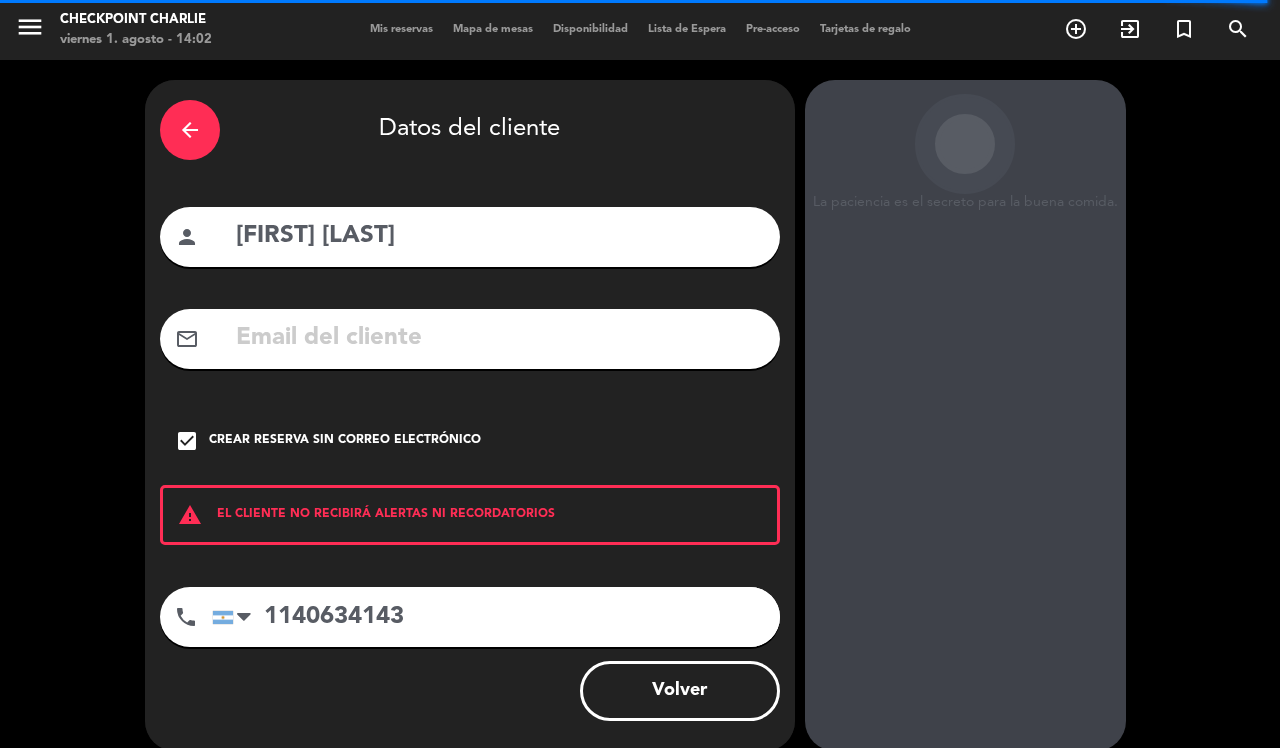 scroll, scrollTop: 51, scrollLeft: 0, axis: vertical 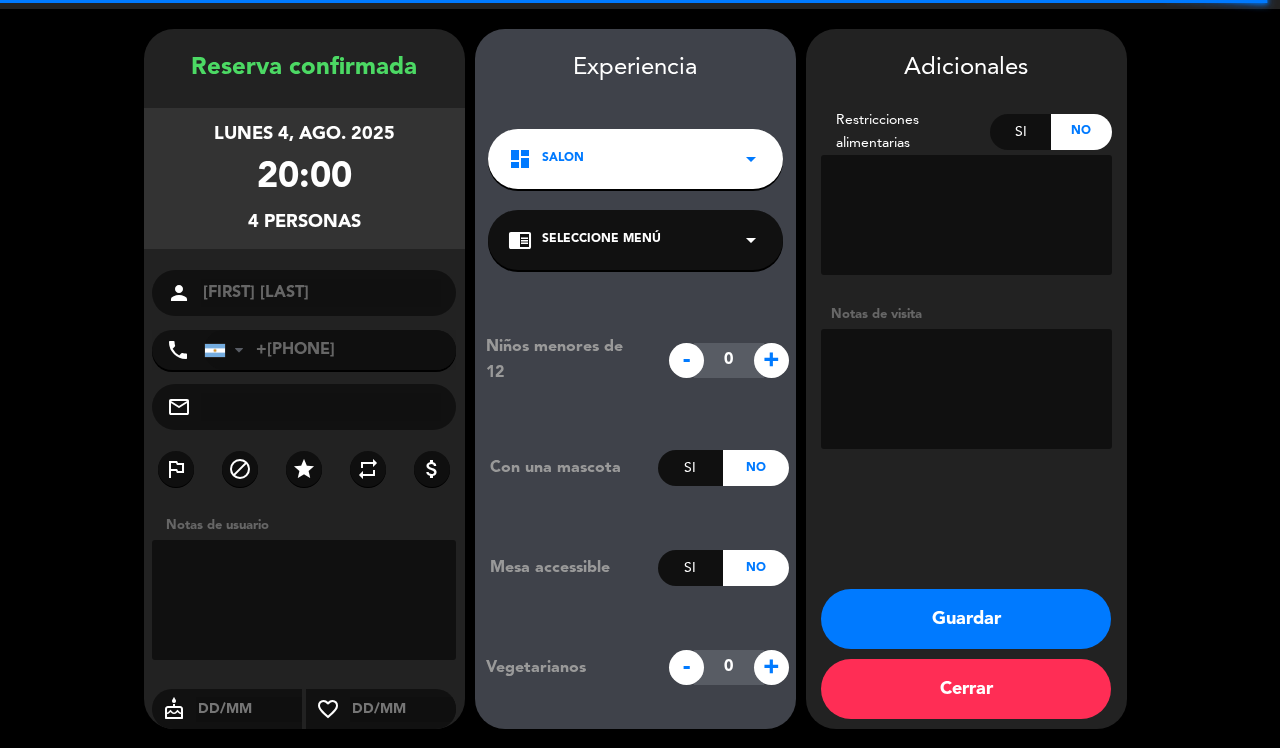 click at bounding box center (966, 389) 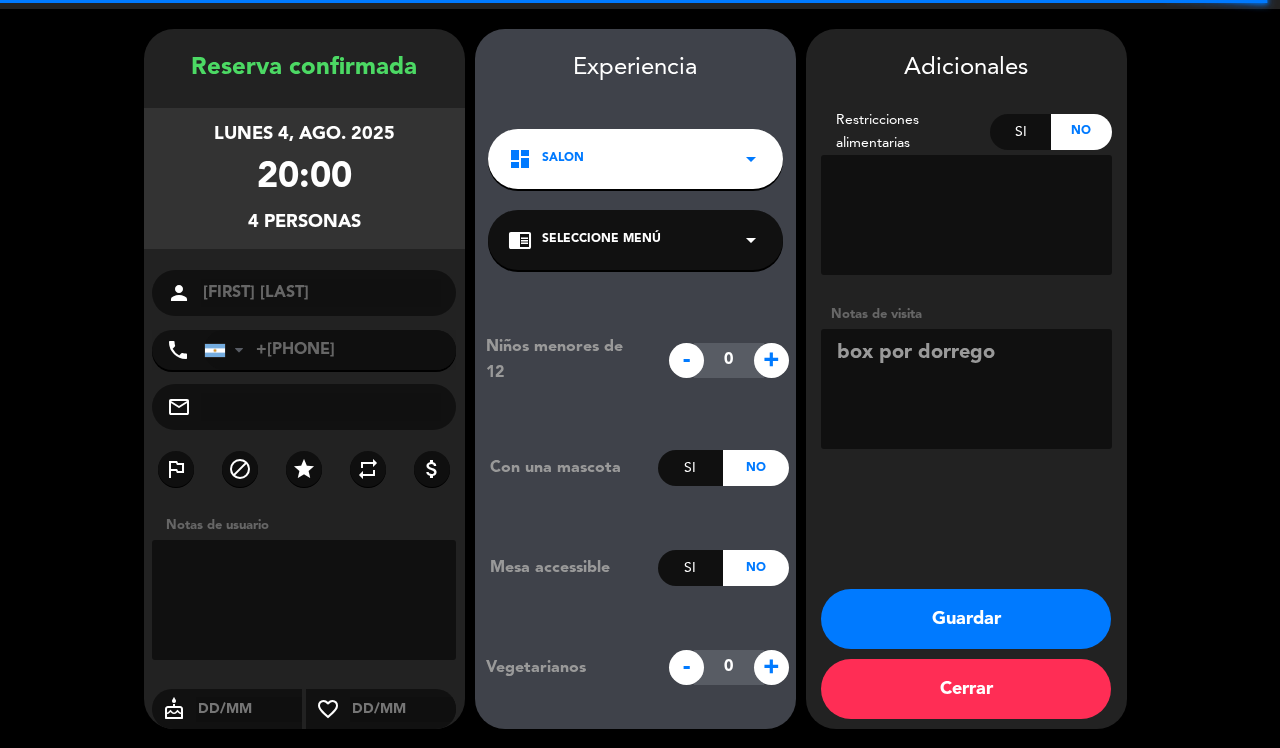 type on "box por dorrego" 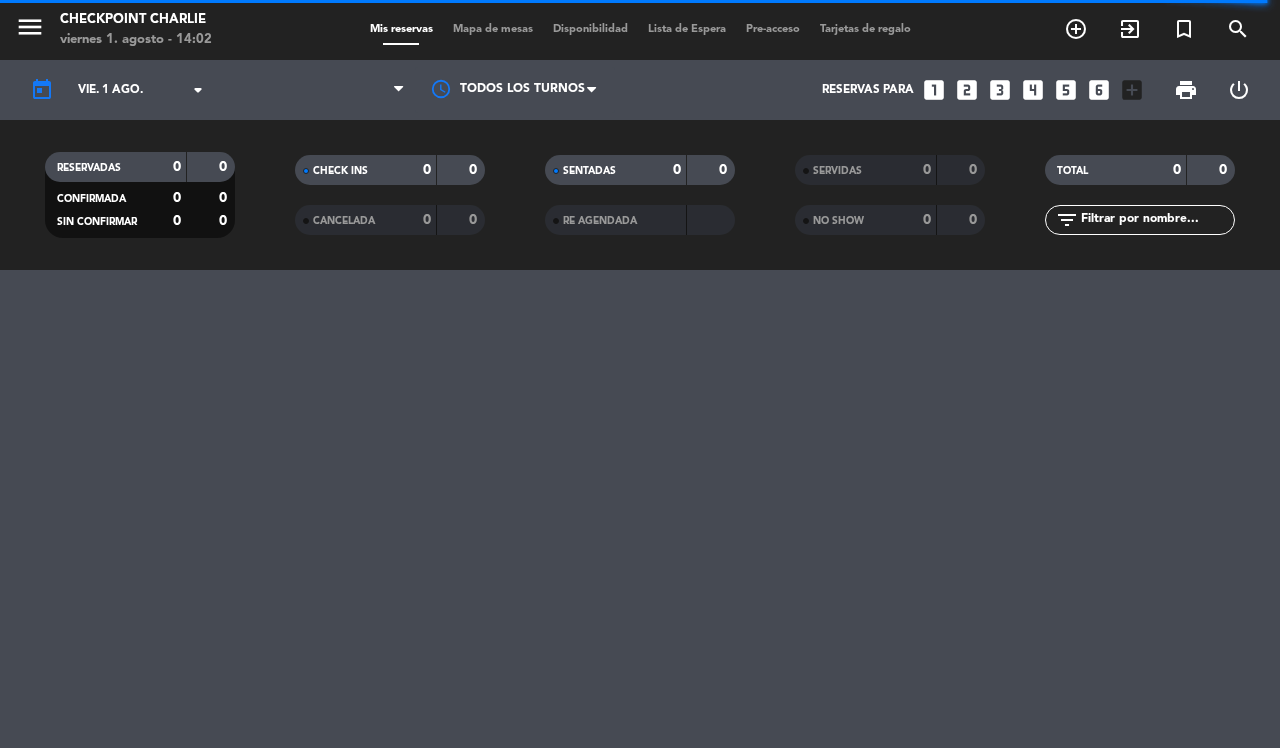 scroll, scrollTop: 0, scrollLeft: 0, axis: both 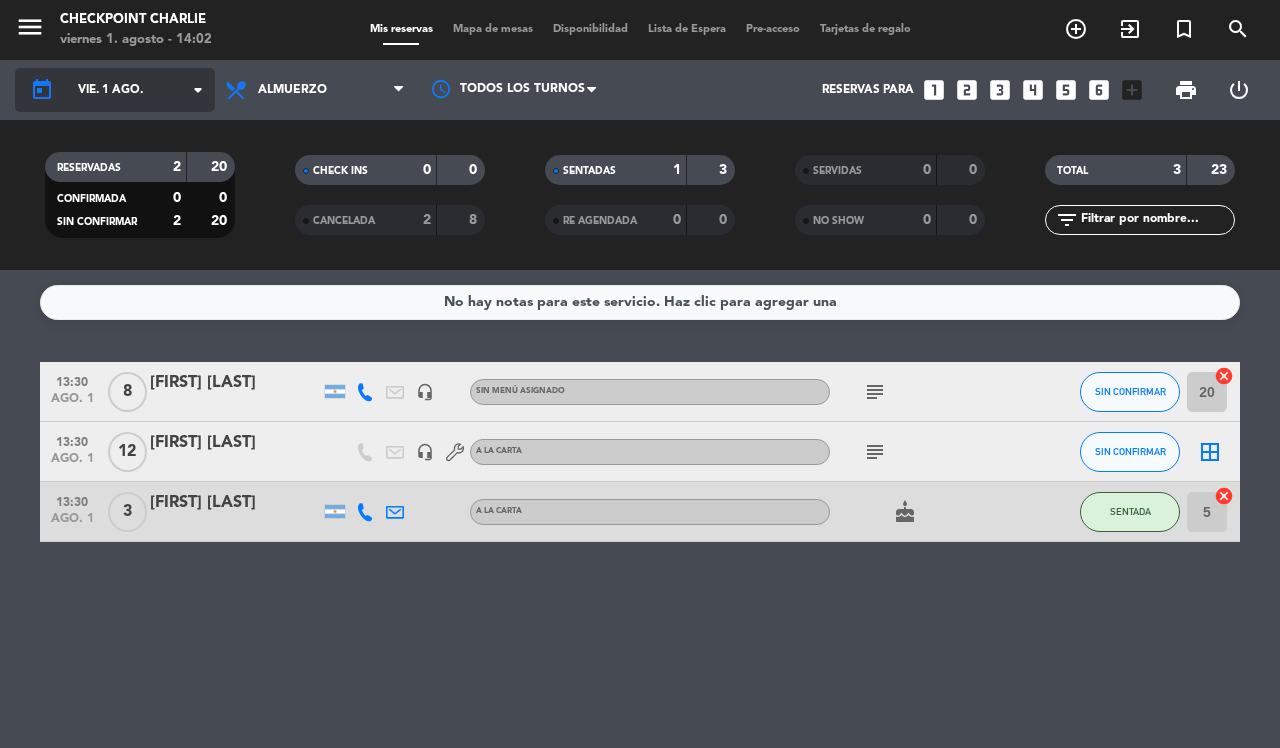 click on "today    vie. 1 ago. arrow_drop_down  Todos los servicios  Desayuno  Almuerzo  Cena  Almuerzo  Todos los servicios  Desayuno  Almuerzo  Cena Todos los turnos  Reservas para   looks_one   looks_two   looks_3   looks_4   looks_5   looks_6   add_box  print  power_settings_new" 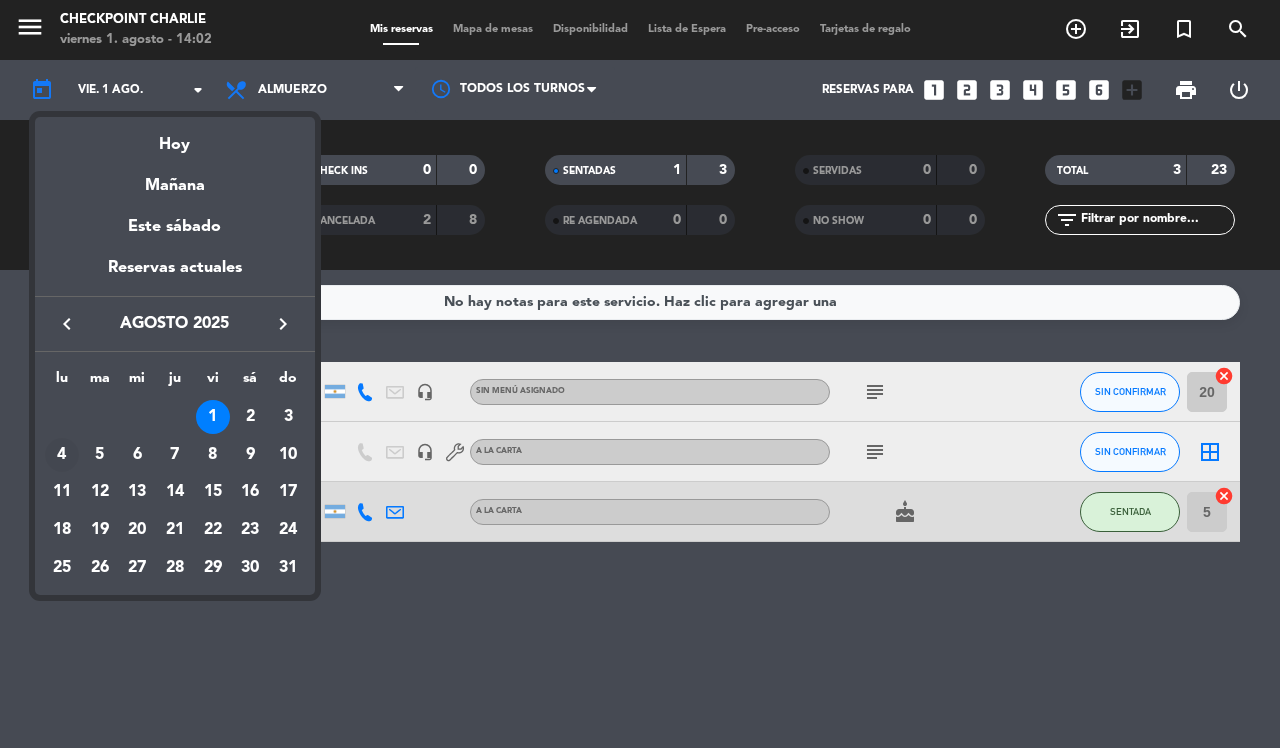 click on "4" at bounding box center (62, 455) 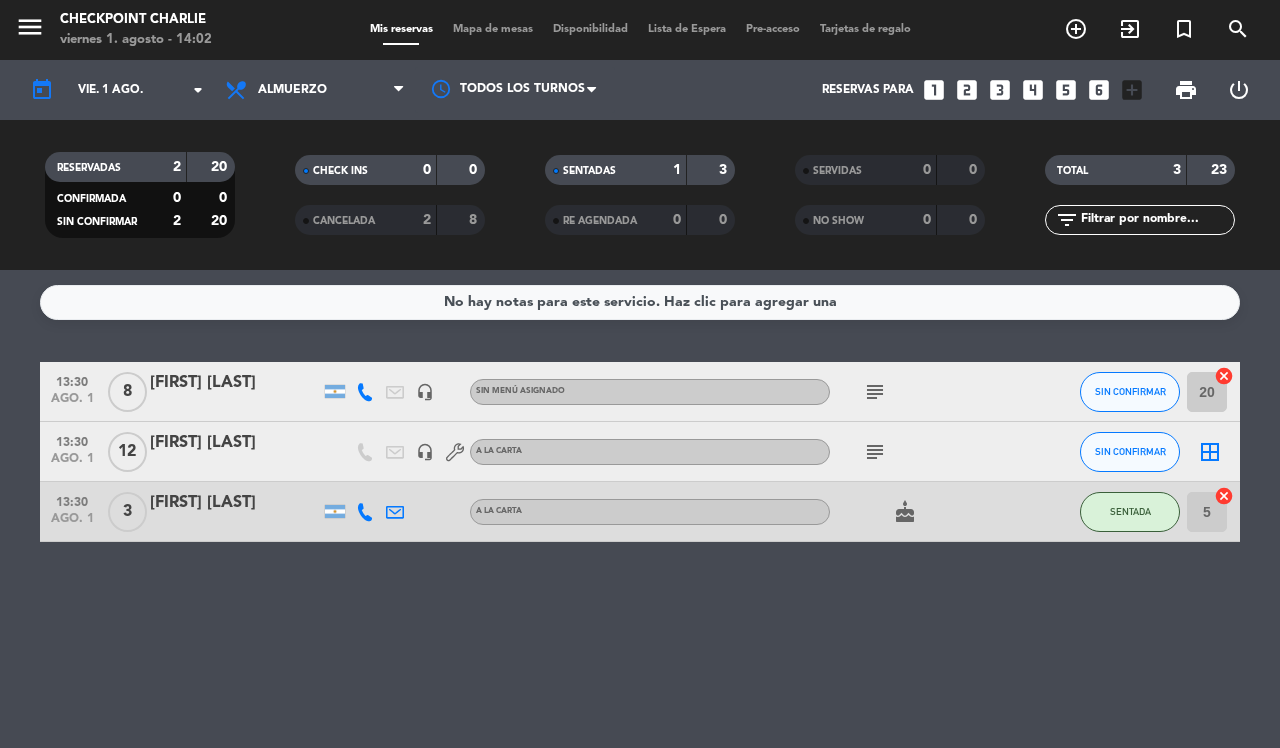 type on "lun. 4 ago." 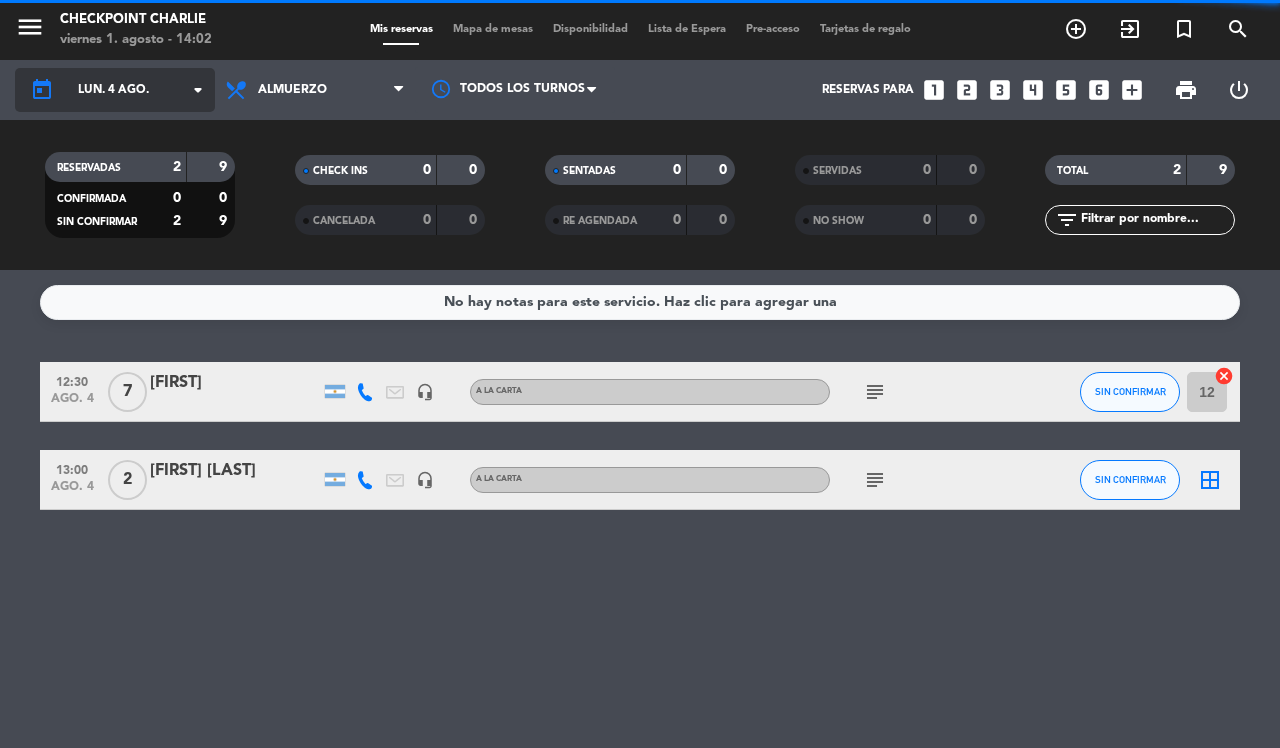 click on "arrow_drop_down" 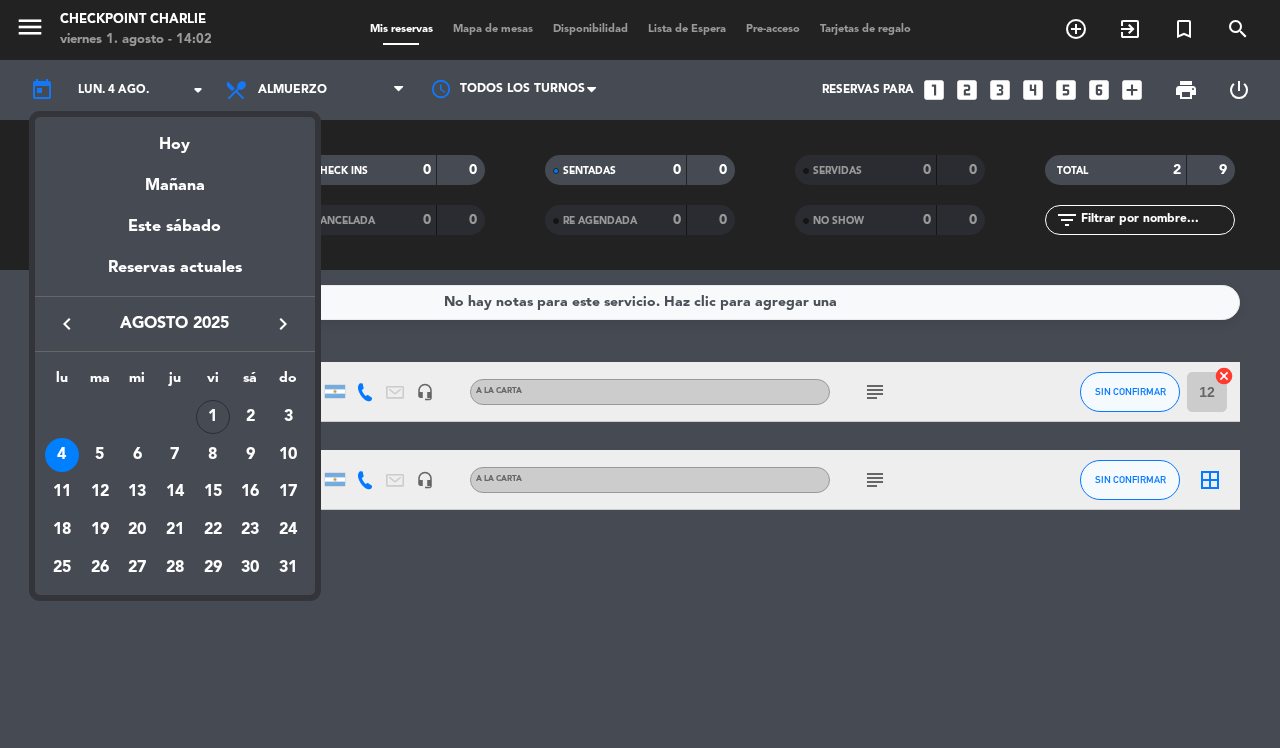click at bounding box center (640, 374) 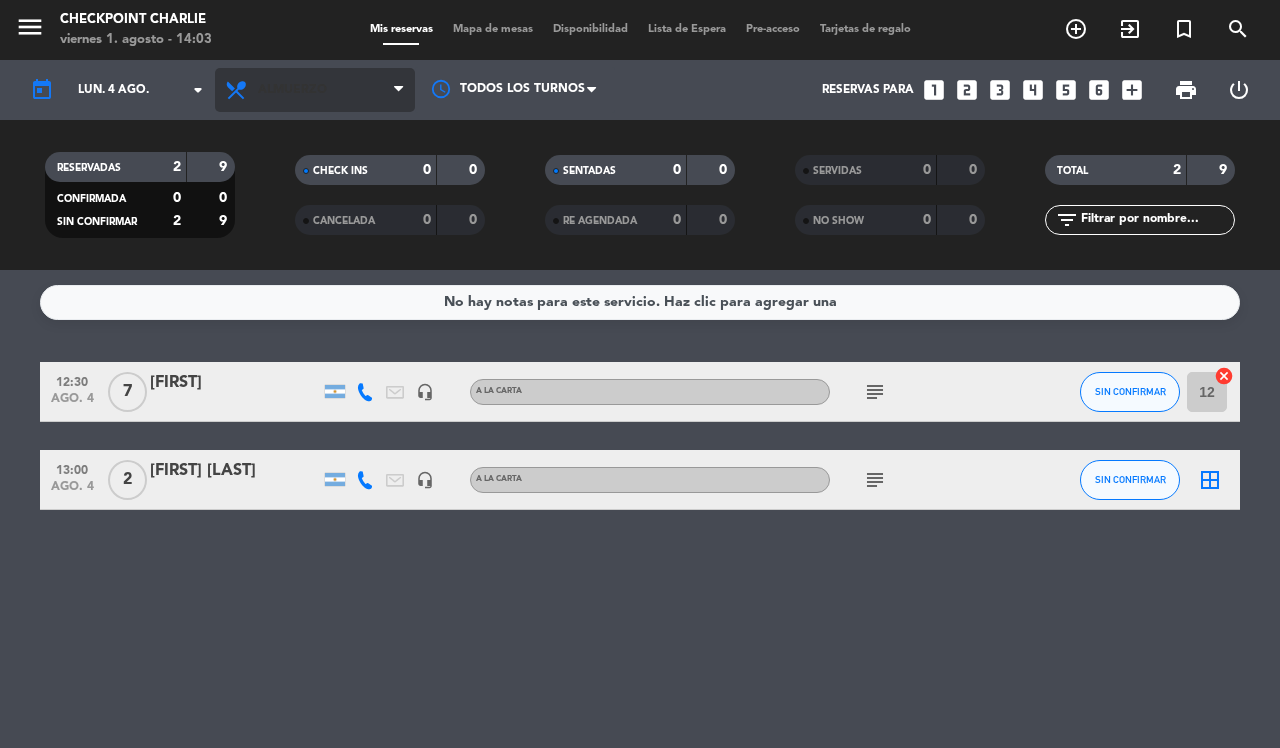 click on "Almuerzo" at bounding box center [292, 90] 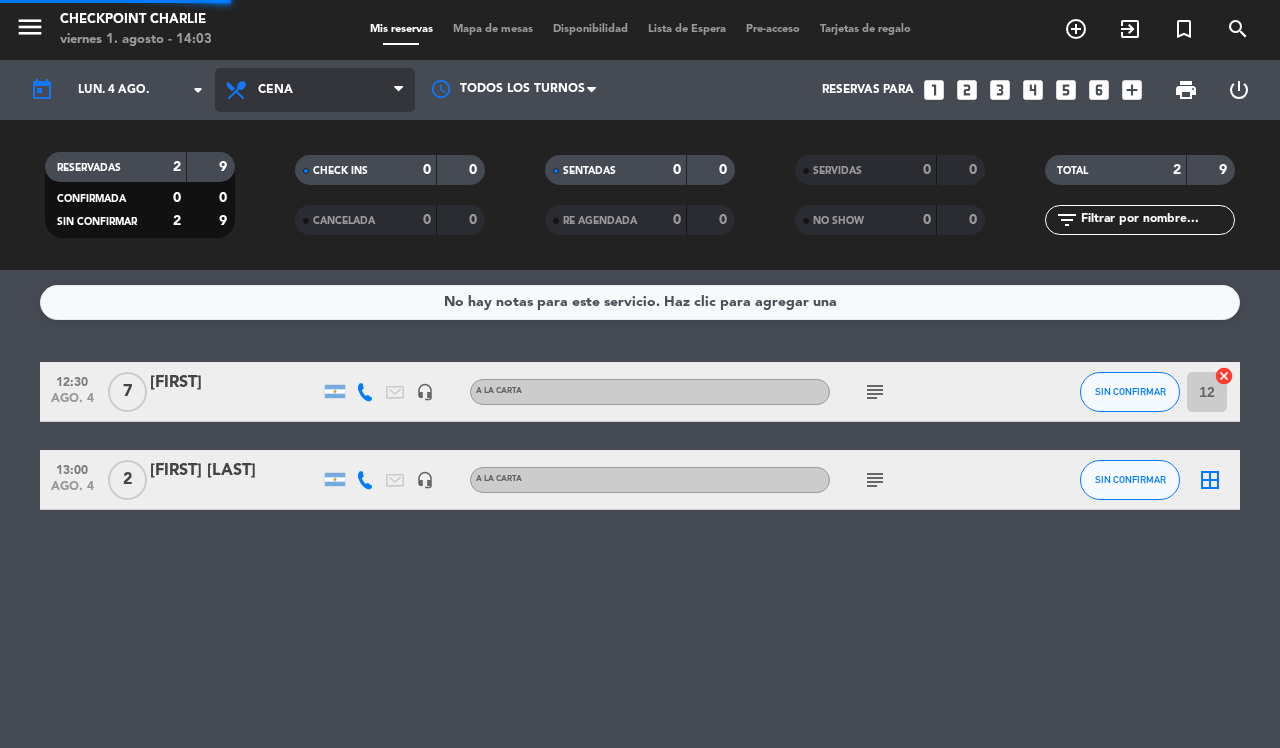 click on "menu  Checkpoint Charlie   viernes [DATE] - 14:03   Mis reservas   Mapa de mesas   Disponibilidad   Lista de Espera   Pre-acceso   Tarjetas de regalo  add_circle_outline exit_to_app turned_in_not search today    lun. [DATE] arrow_drop_down  Todos los servicios  Desayuno  Almuerzo  Cena  Cena  Todos los servicios  Desayuno  Almuerzo  Cena Todos los turnos  Reservas para   looks_one   looks_two   looks_3   looks_4   looks_5   looks_6   add_box  print  power_settings_new   RESERVADAS   2   9   CONFIRMADA   0   0   SIN CONFIRMAR   2   9   CHECK INS   0   0   CANCELADA   0   0   SENTADAS   0   0   RE AGENDADA   0   0   SERVIDAS   0   0   NO SHOW   0   0   TOTAL   2   9  filter_list" 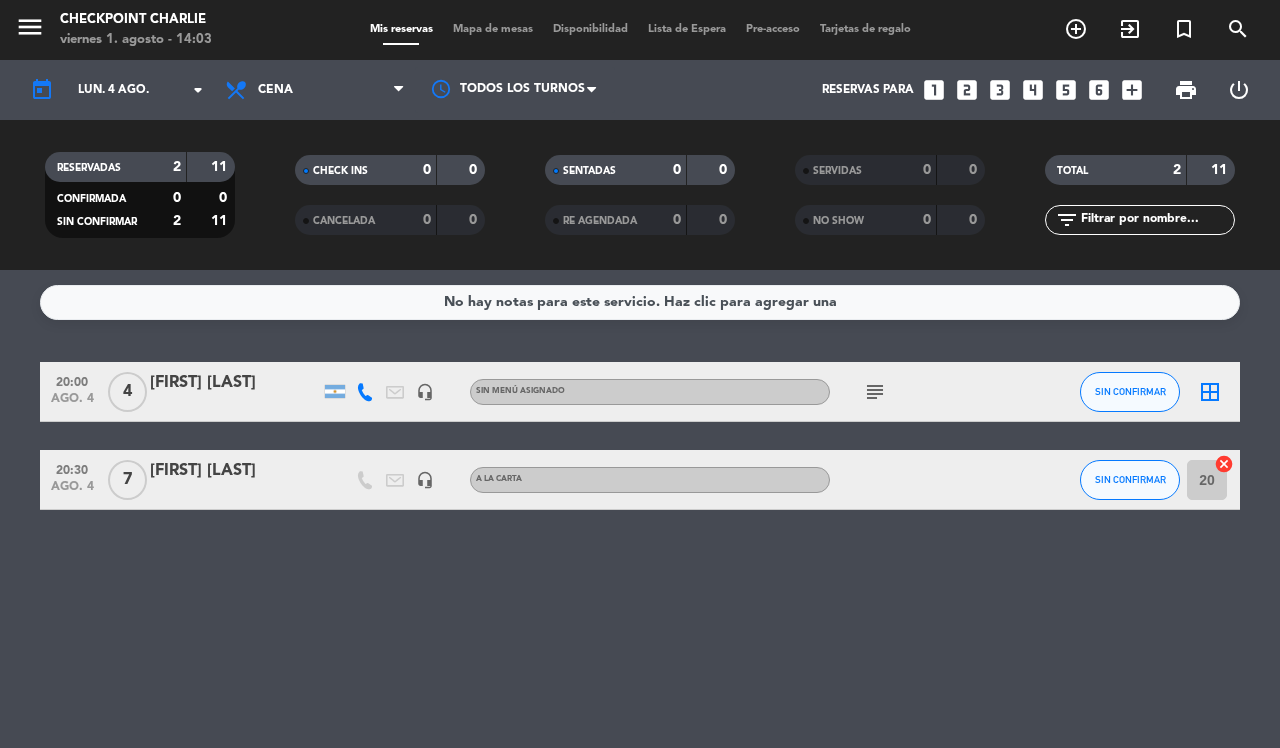 click on "headset_mic" 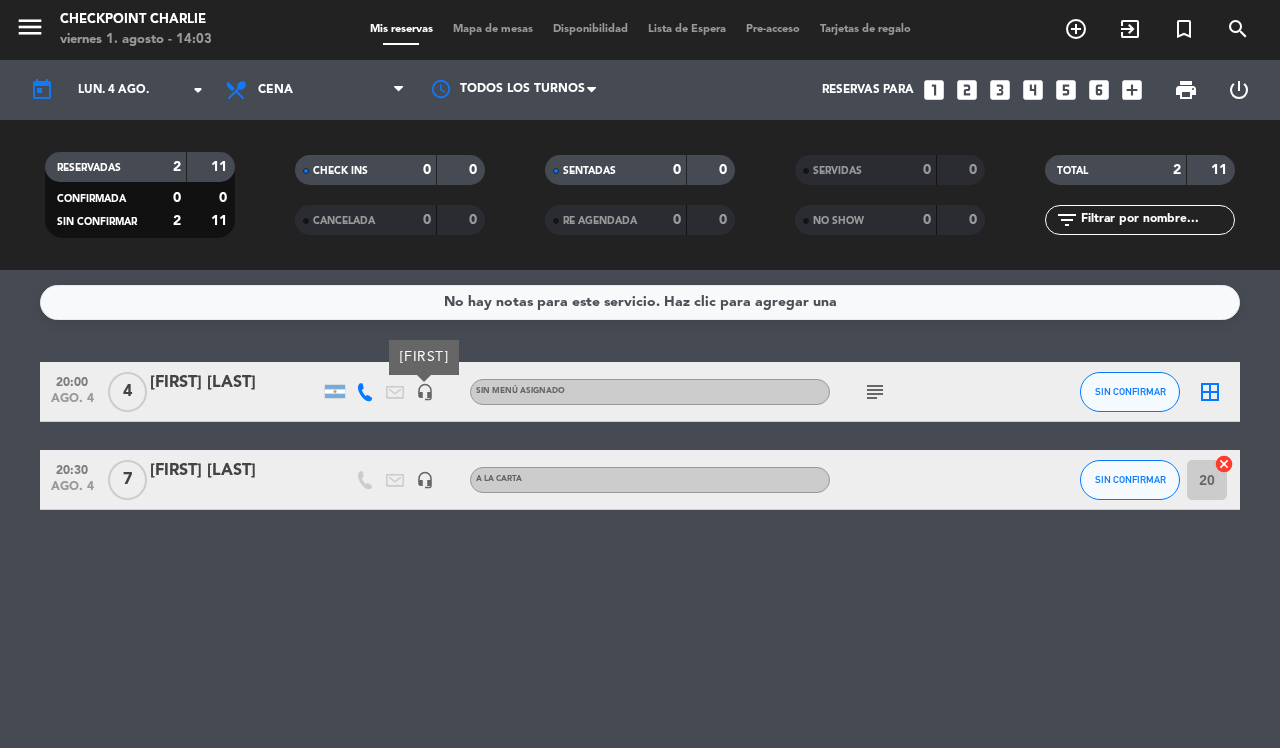 click on "subject" 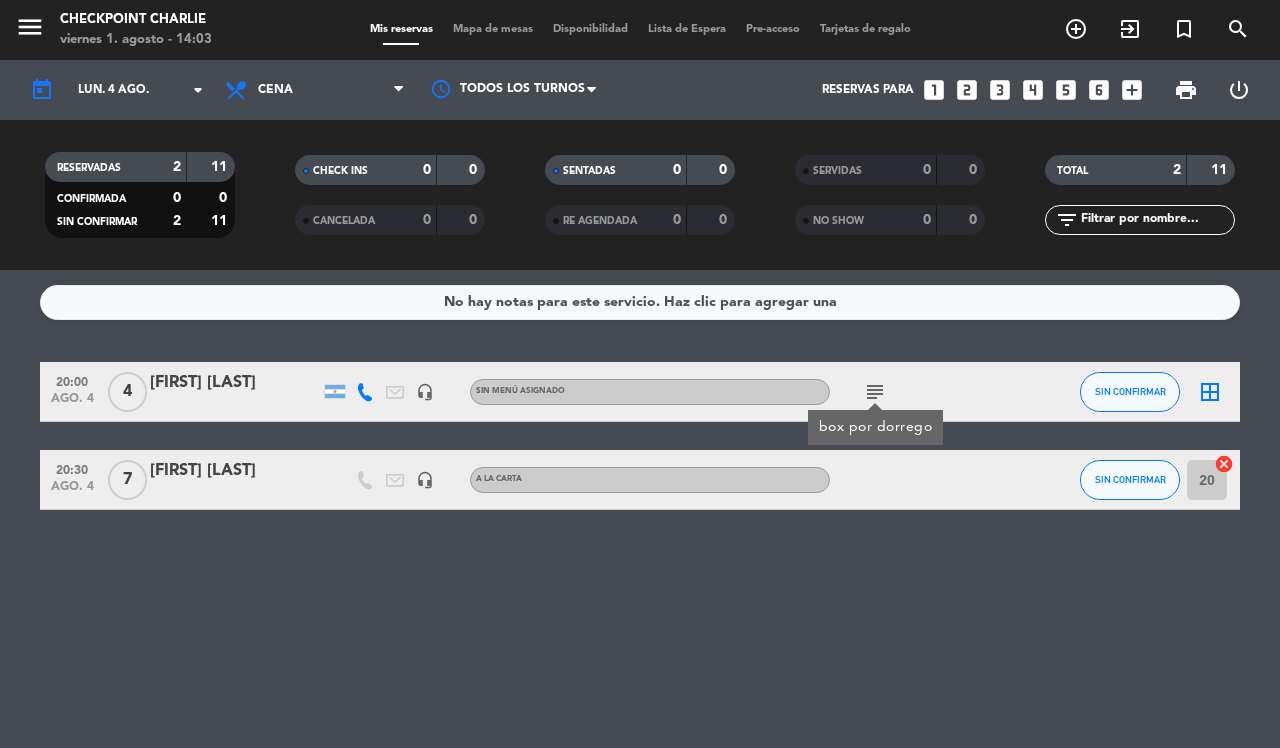 click on "menu" at bounding box center (30, 27) 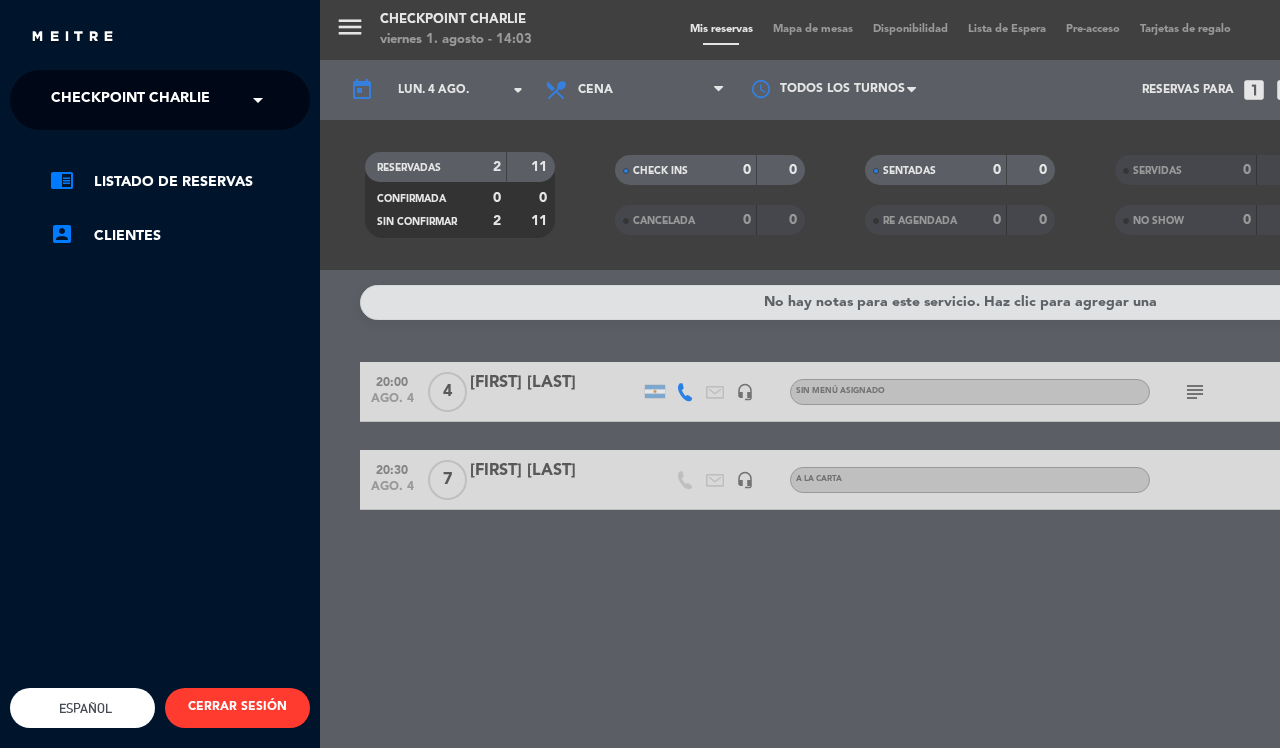 click on "× Checkpoint Charlie ×  chrome_reader_mode   Listado de Reservas   account_box   Clientes  English Español Português Español English Español Português  CERRAR SESIÓN" 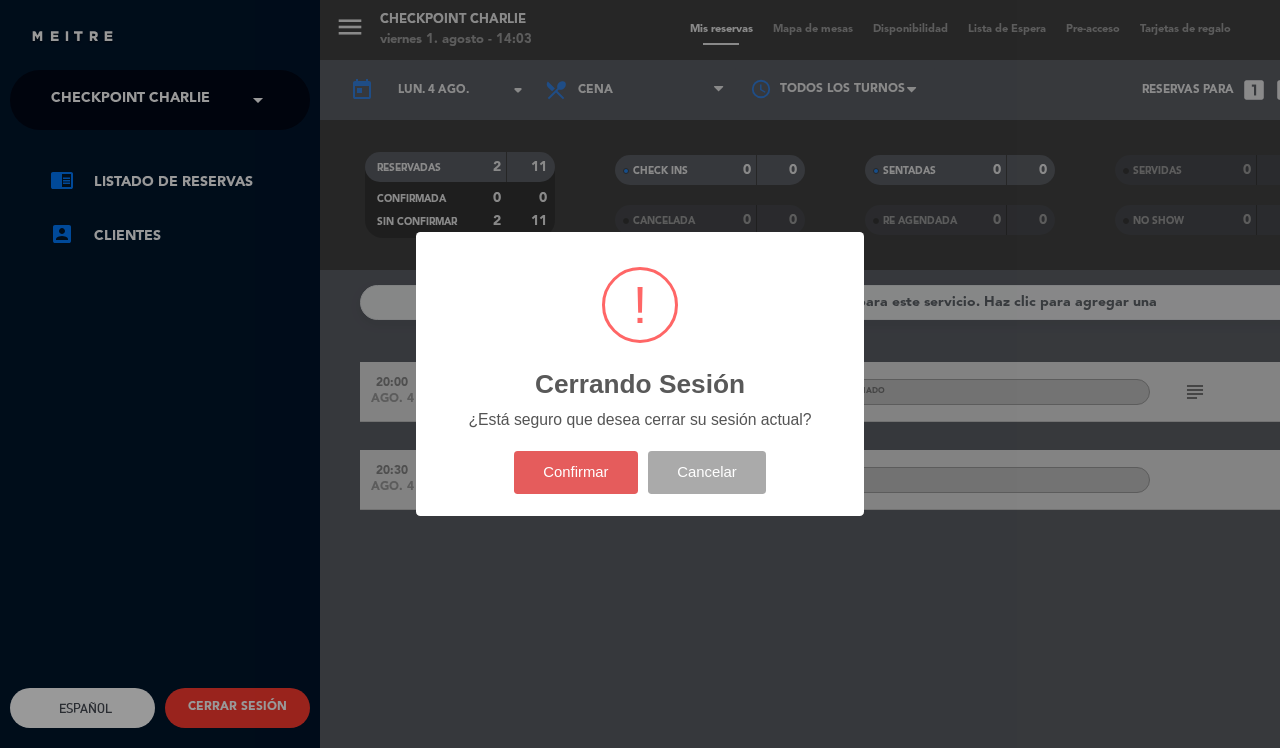click on "Confirmar" at bounding box center [576, 472] 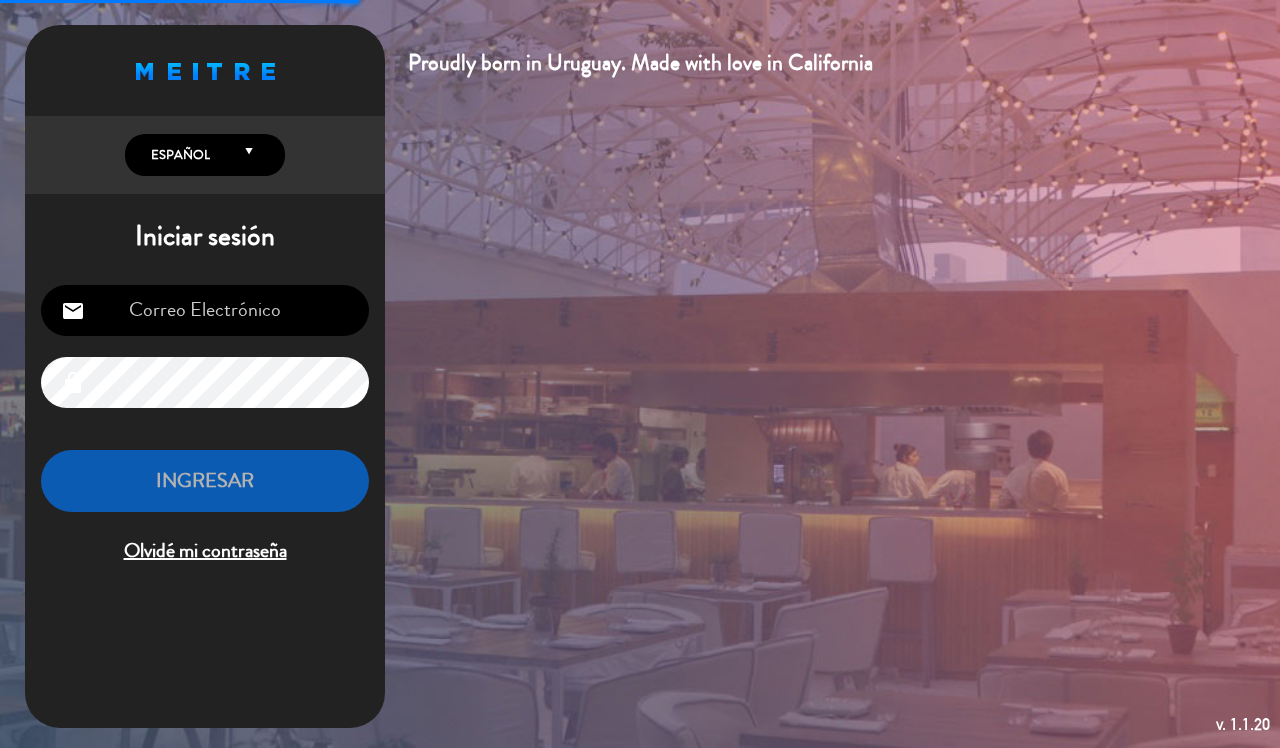 click at bounding box center [205, 310] 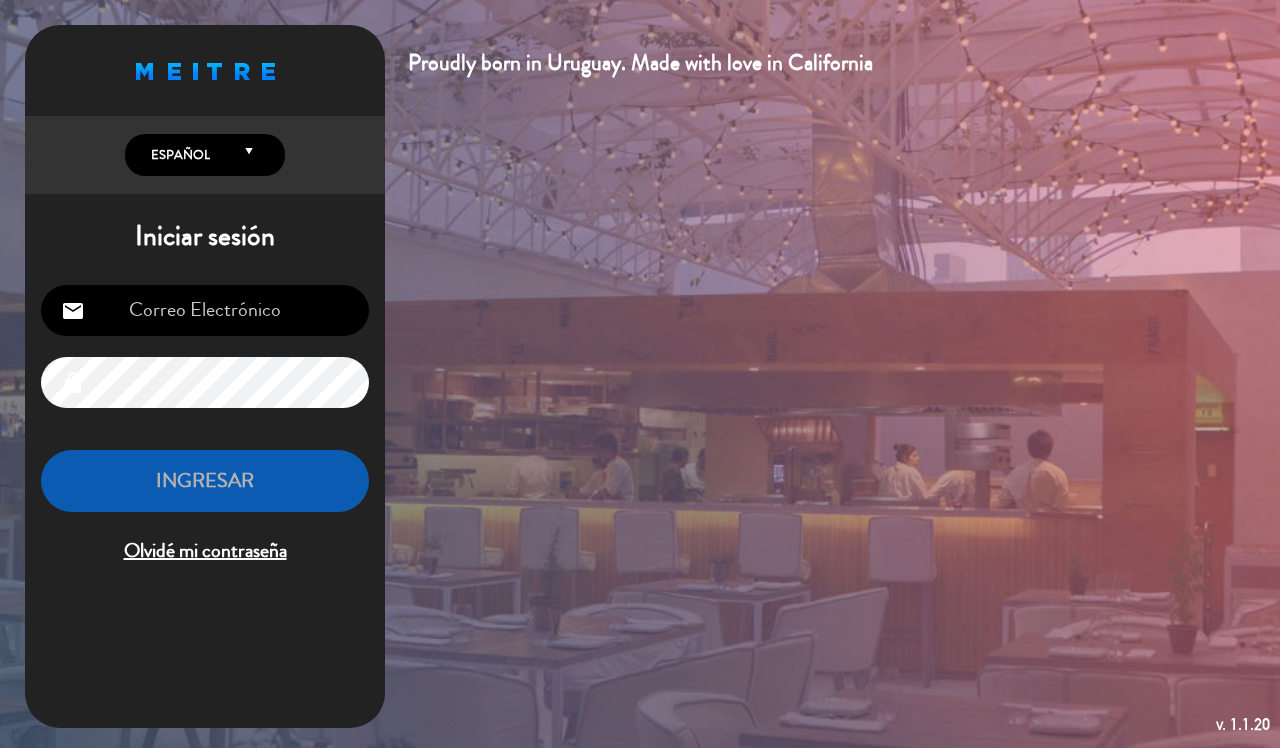 type on "[EMAIL]" 